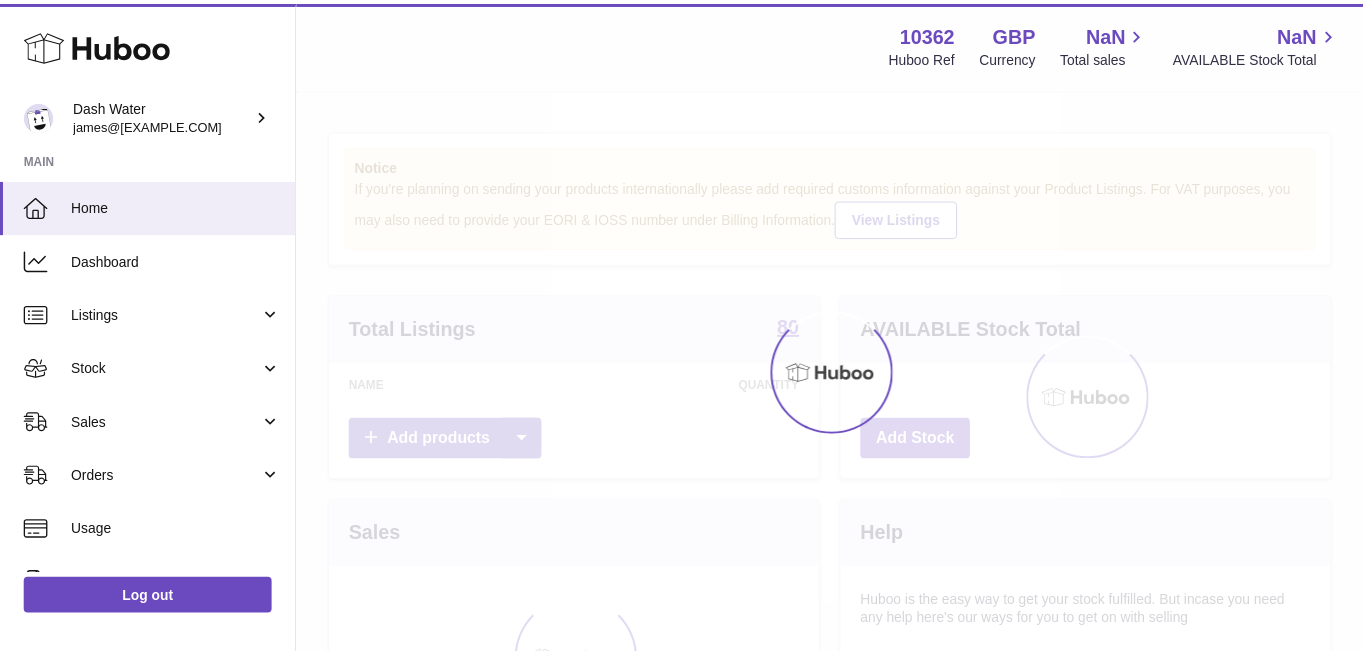 scroll, scrollTop: 0, scrollLeft: 0, axis: both 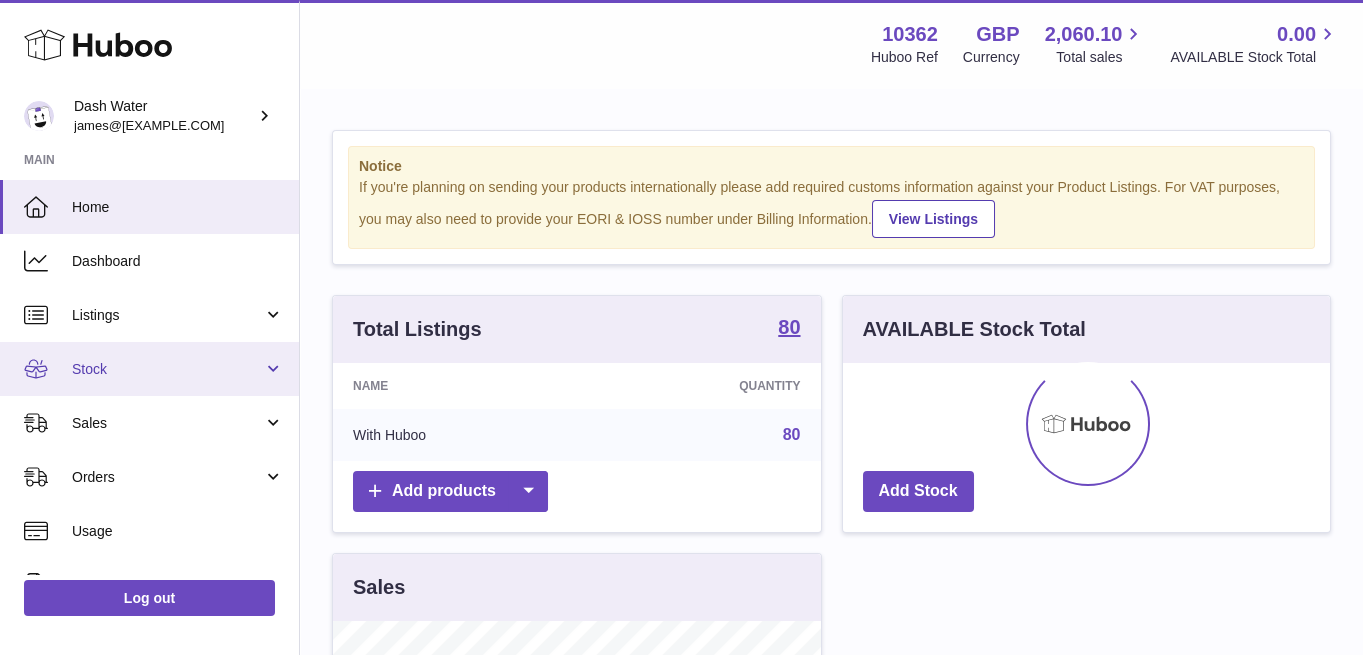 click on "Stock" at bounding box center [167, 369] 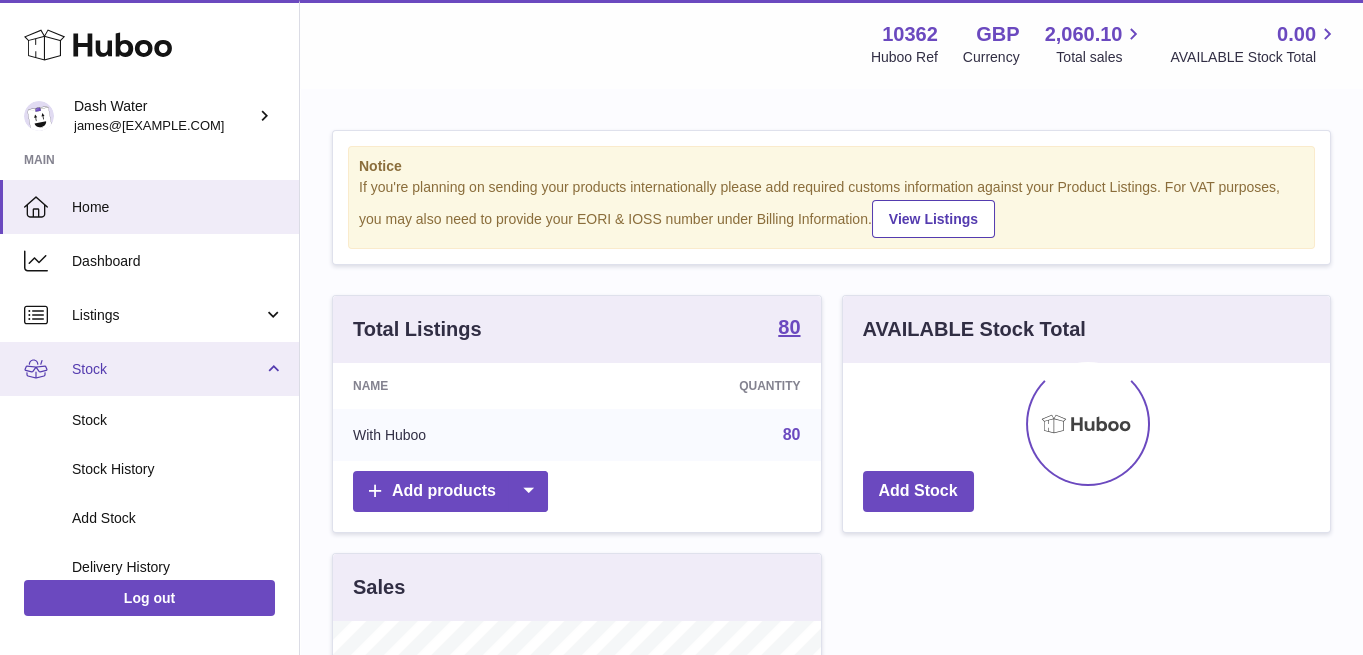 click on "Stock" at bounding box center [149, 369] 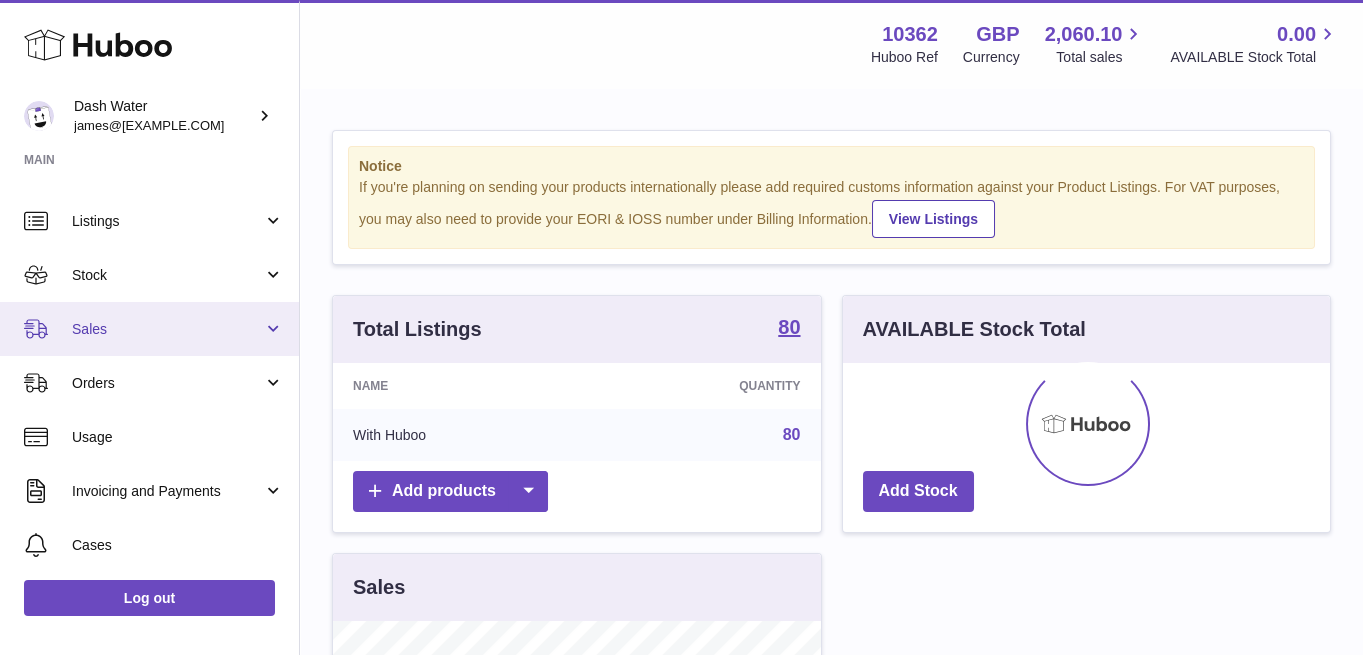 scroll, scrollTop: 111, scrollLeft: 0, axis: vertical 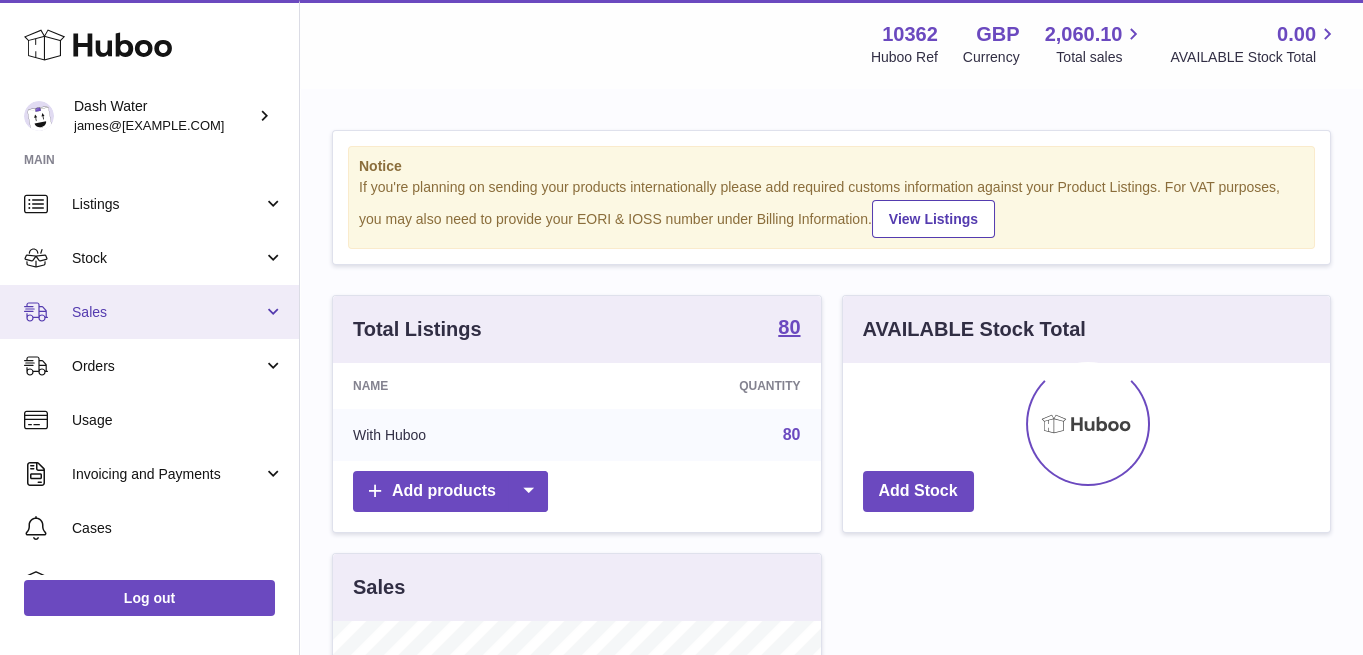 click on "Sales" at bounding box center (149, 312) 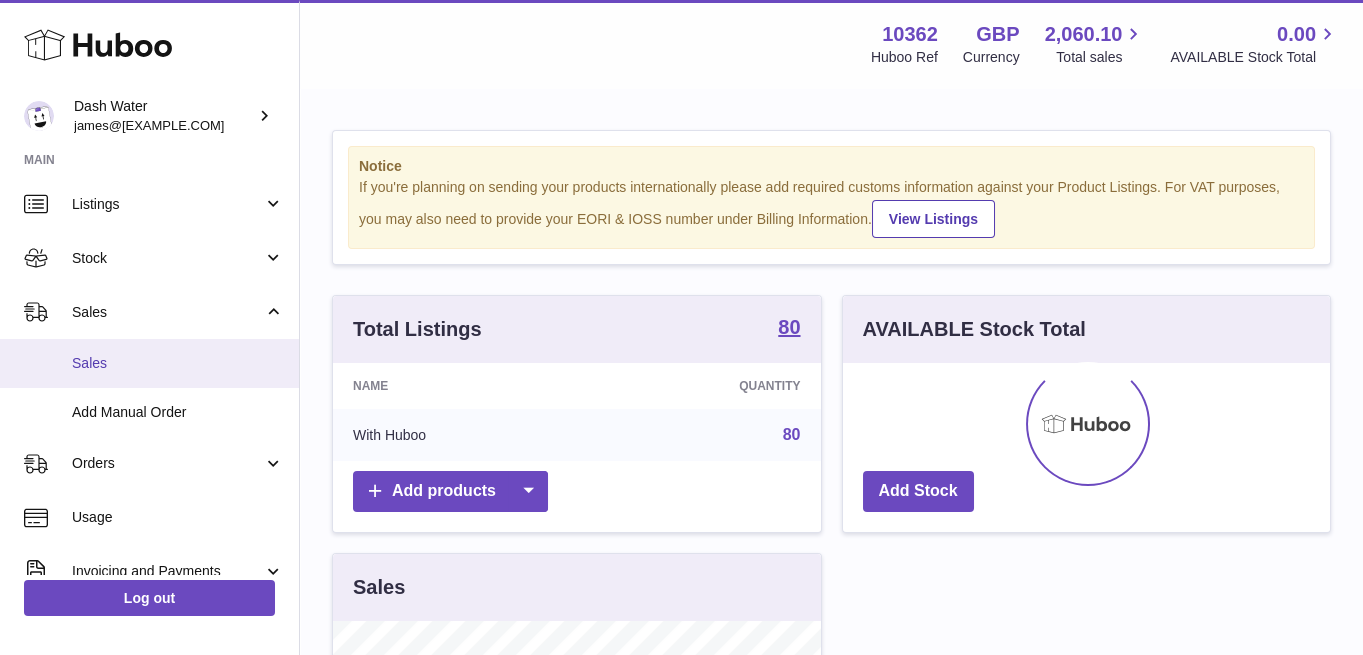 click on "Sales" at bounding box center (178, 363) 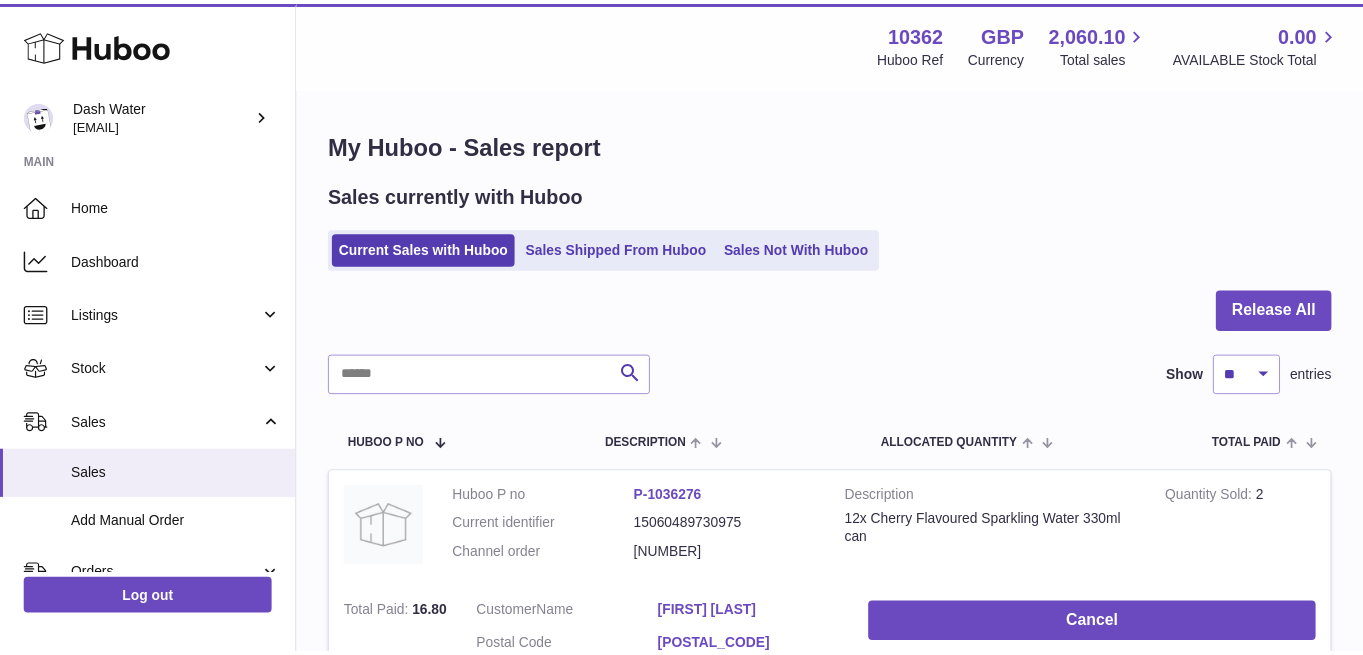 scroll, scrollTop: 0, scrollLeft: 0, axis: both 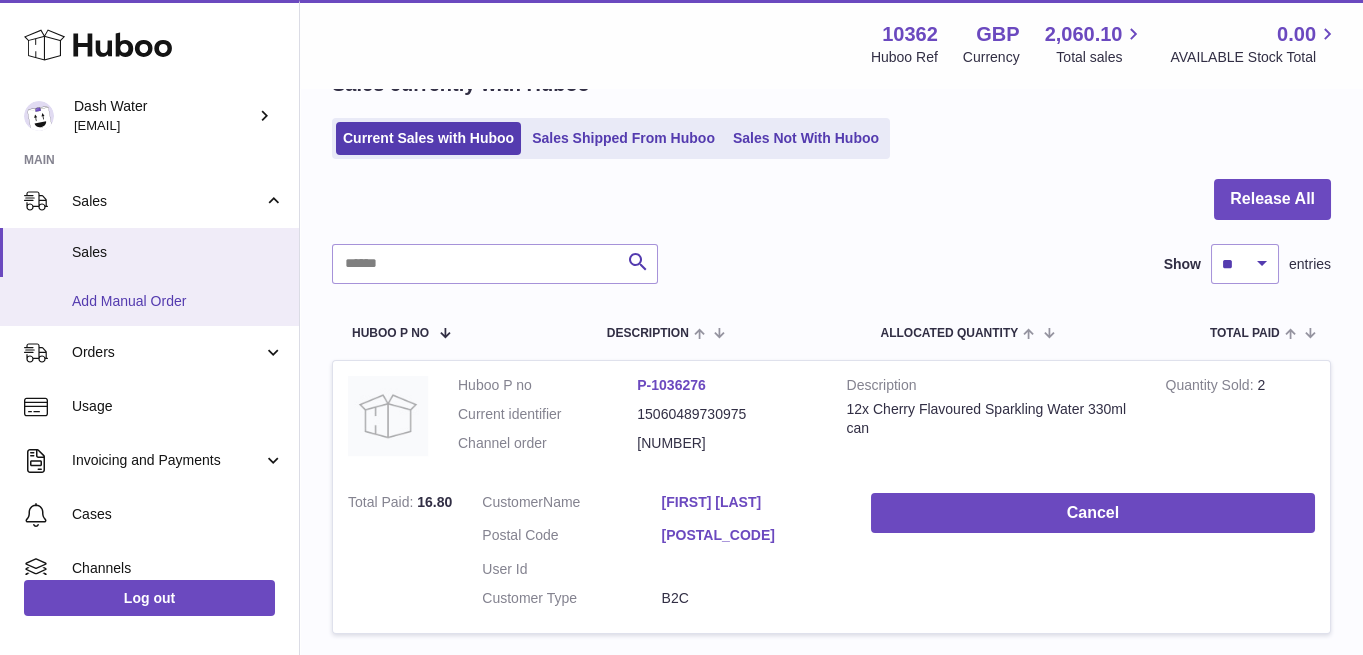 click on "Add Manual Order" at bounding box center (149, 301) 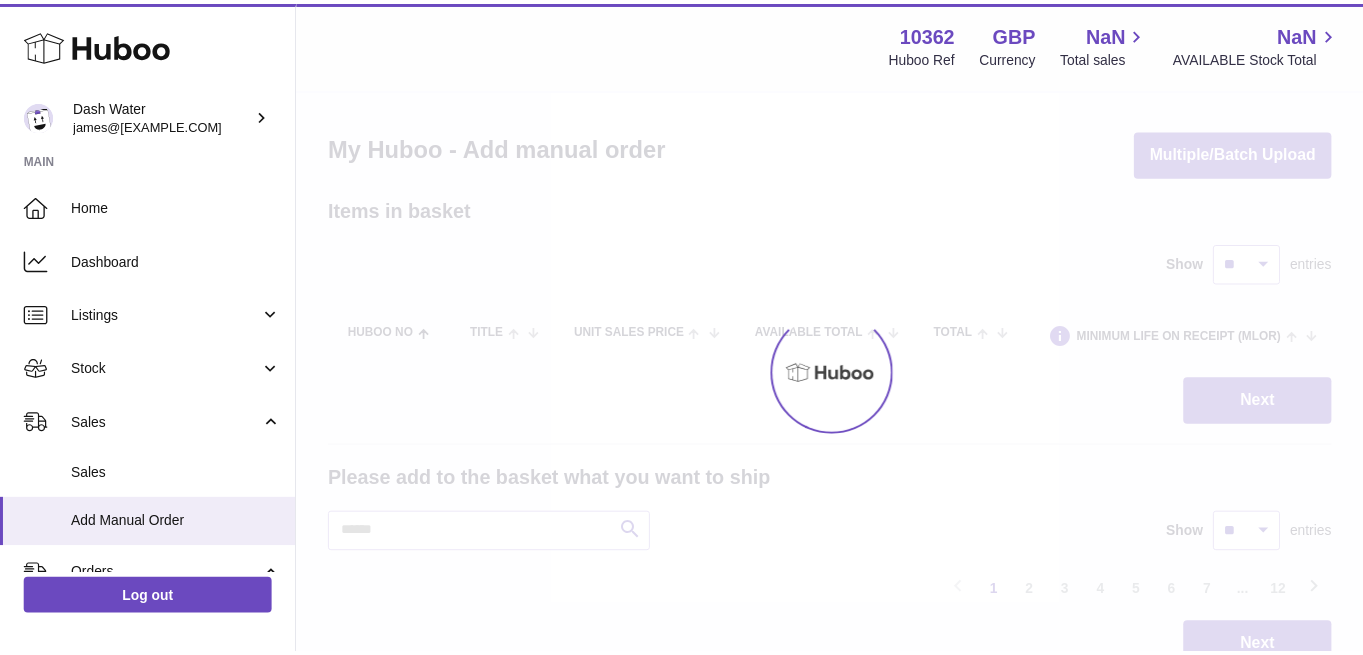 scroll, scrollTop: 0, scrollLeft: 0, axis: both 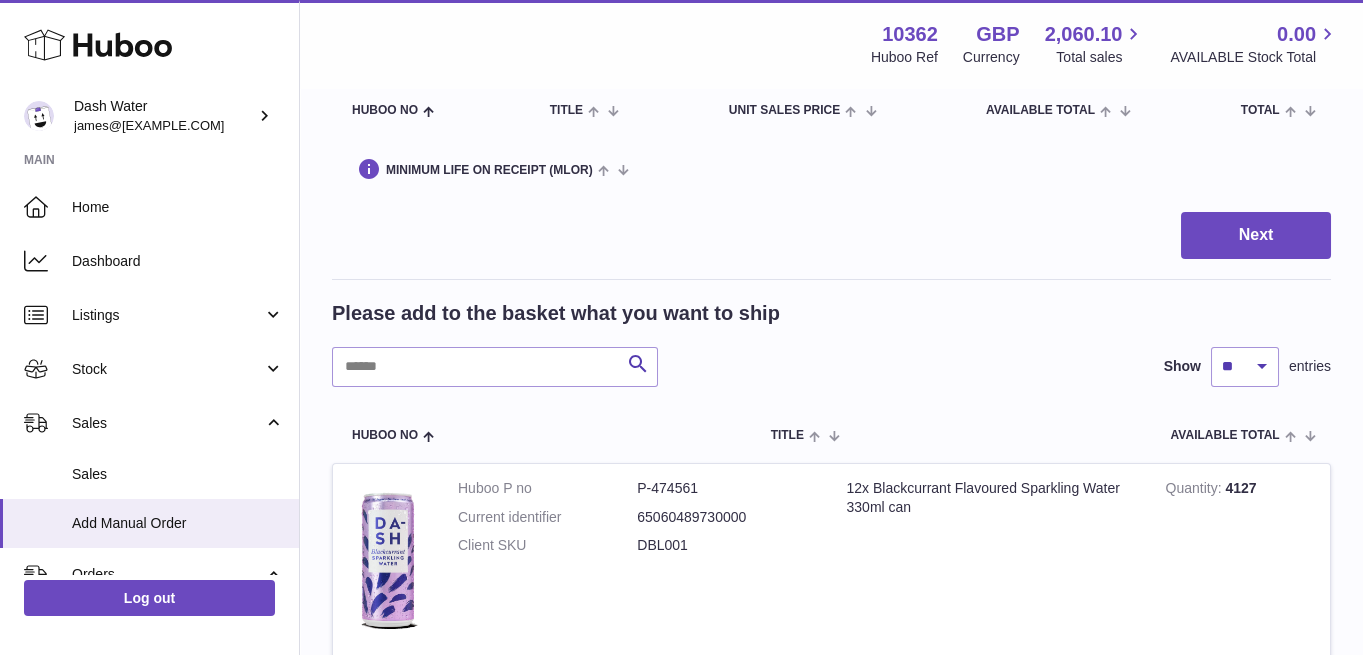 click on "My Huboo - Add manual order
Multiple/Batch Upload
Items in basket
Show
** ** ** ***
entries
Huboo no       Title       Unit Sales Price       AVAILABLE Total       Total       Minimum Life On Receipt (MLOR)
Action
Next
Please add to the basket what you want to ship       Search
Show
** ** ** ***
entries
Huboo no       Title
AVAILABLE Total
Action
Huboo P no   P-474561   Current identifier   65060489730000     Client SKU   DBL001
12x Blackcurrant Flavoured Sparkling Water 330ml can
Quantity 4127
Add to Basket
Huboo P no   P-474562   Current identifier   25060489730002   Minimum Life On Receipt (MLOR)   -   Client SKU   DBL002     Quantity 1577
Add to Basket" at bounding box center [831, 1526] 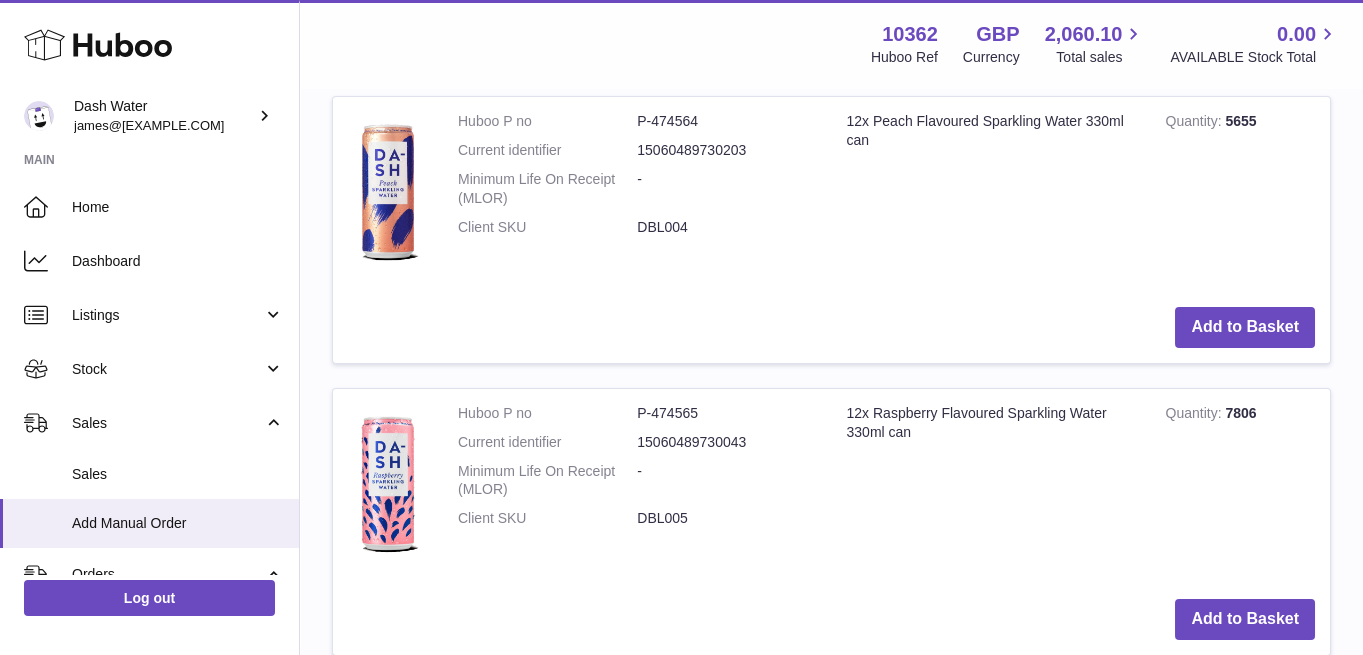 scroll, scrollTop: 1777, scrollLeft: 0, axis: vertical 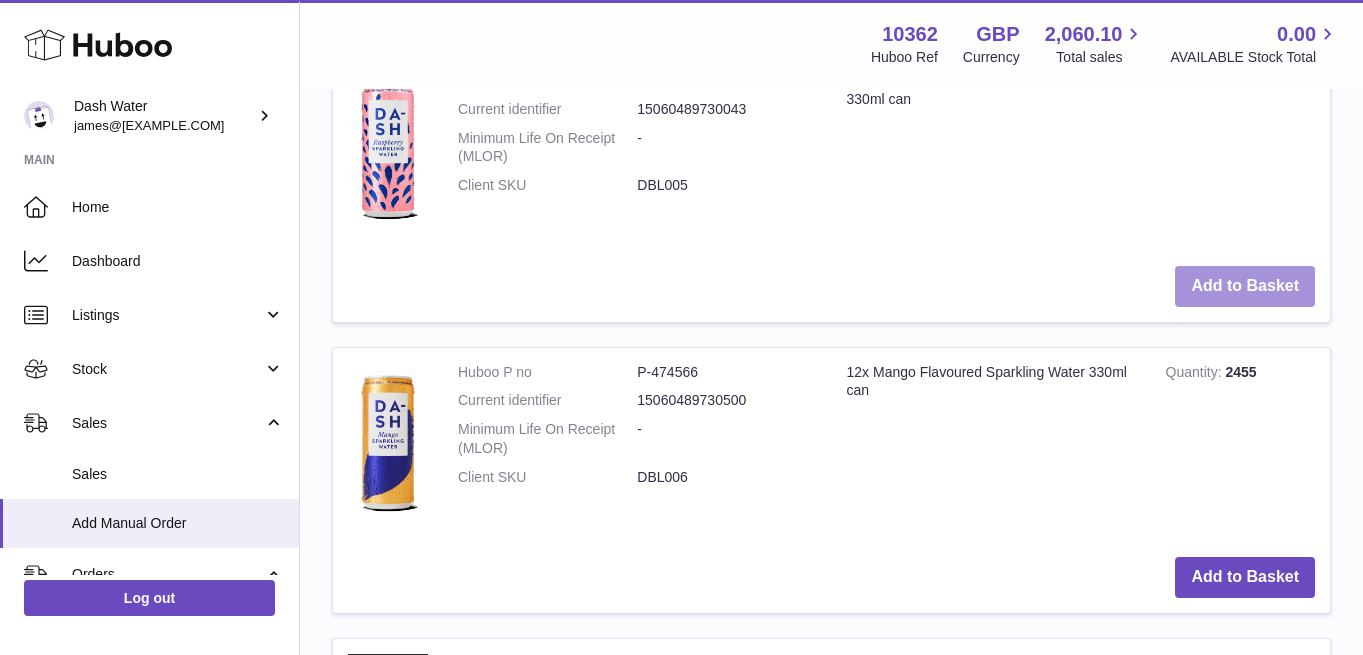 click on "Add to Basket" at bounding box center [1245, 286] 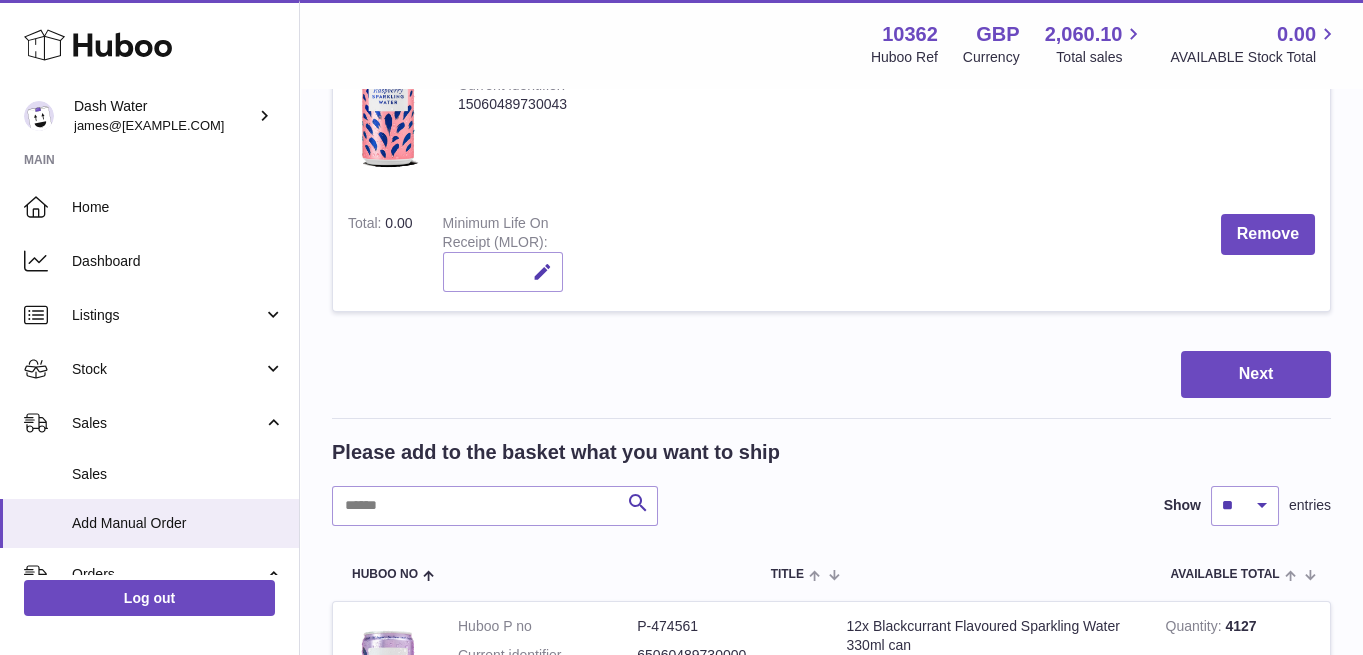 scroll, scrollTop: 305, scrollLeft: 0, axis: vertical 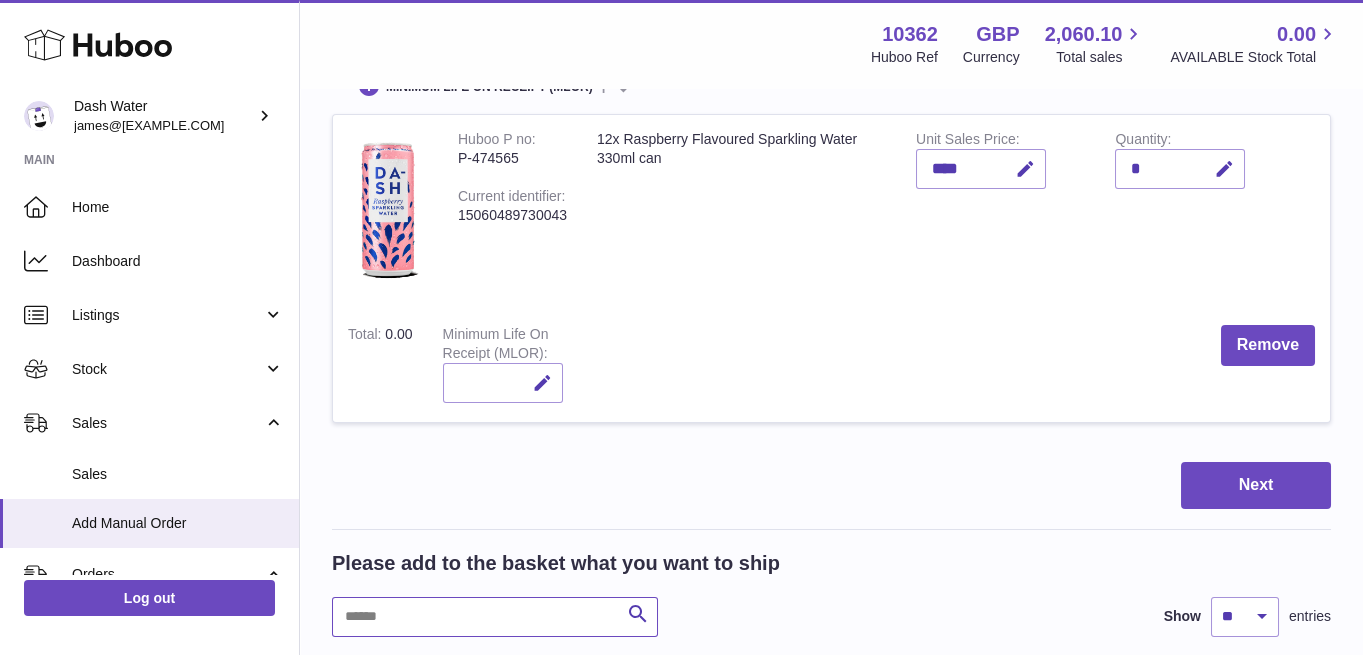 click at bounding box center (495, 617) 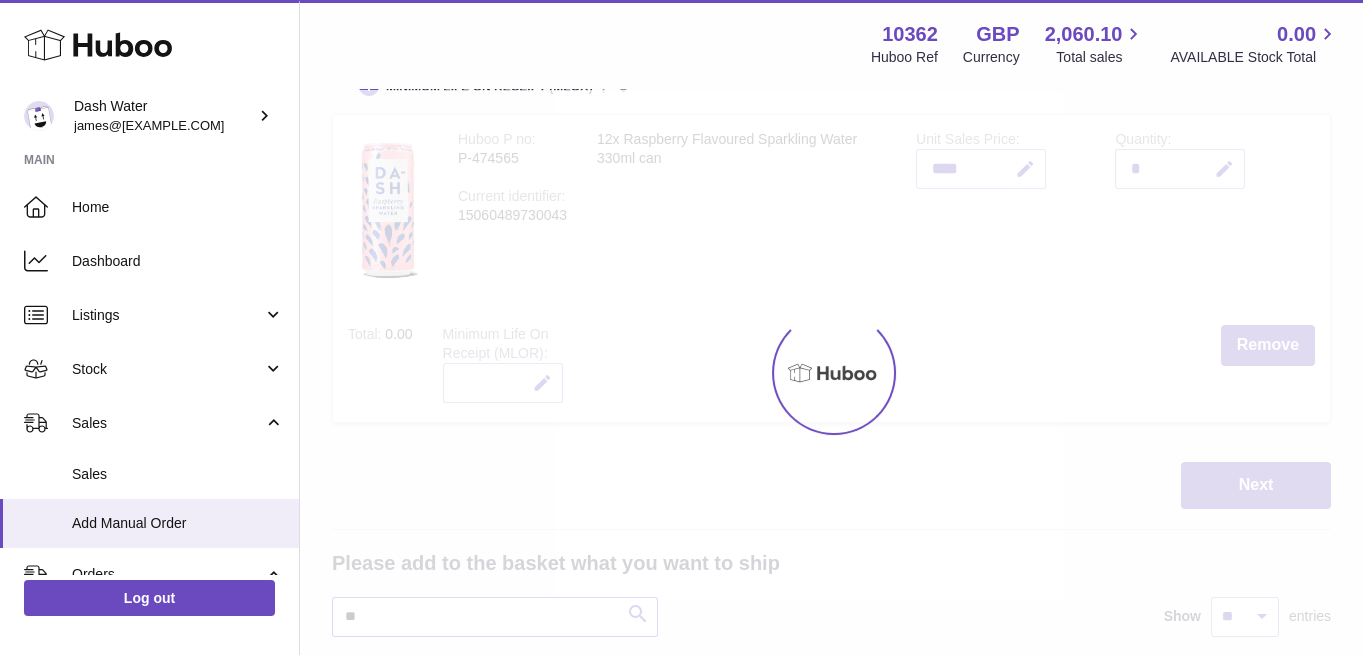 type on "**" 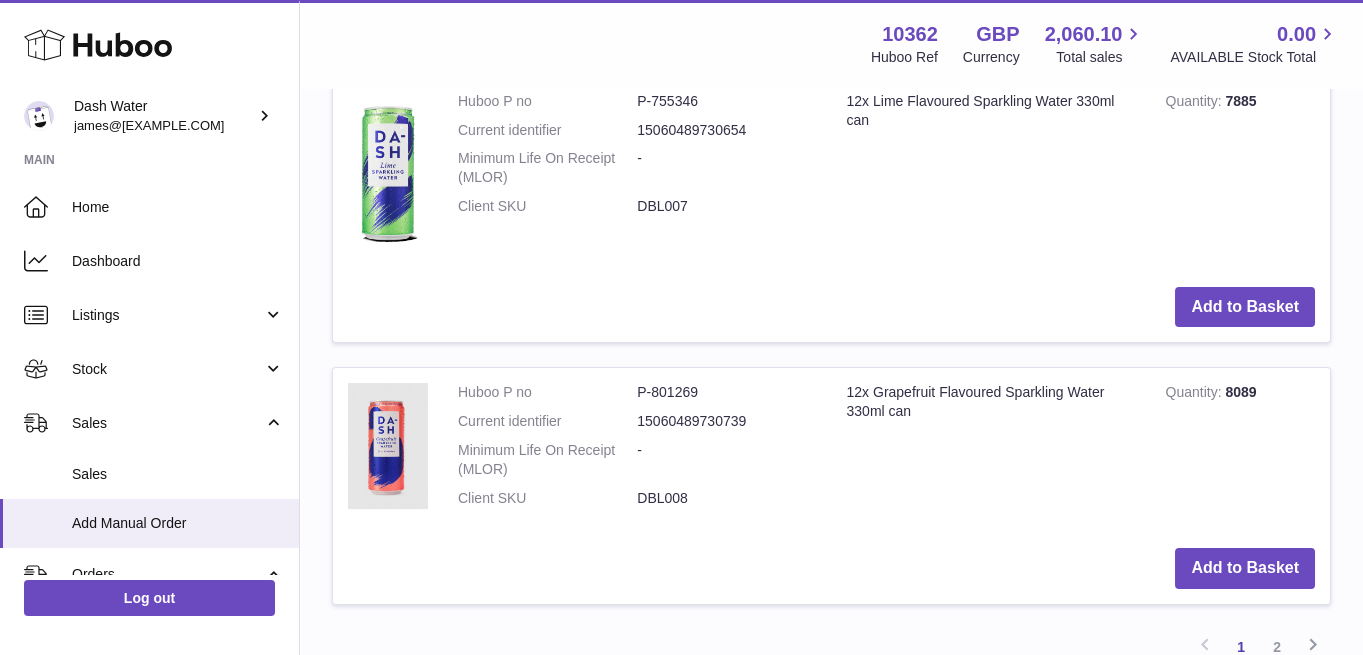 scroll, scrollTop: 3083, scrollLeft: 0, axis: vertical 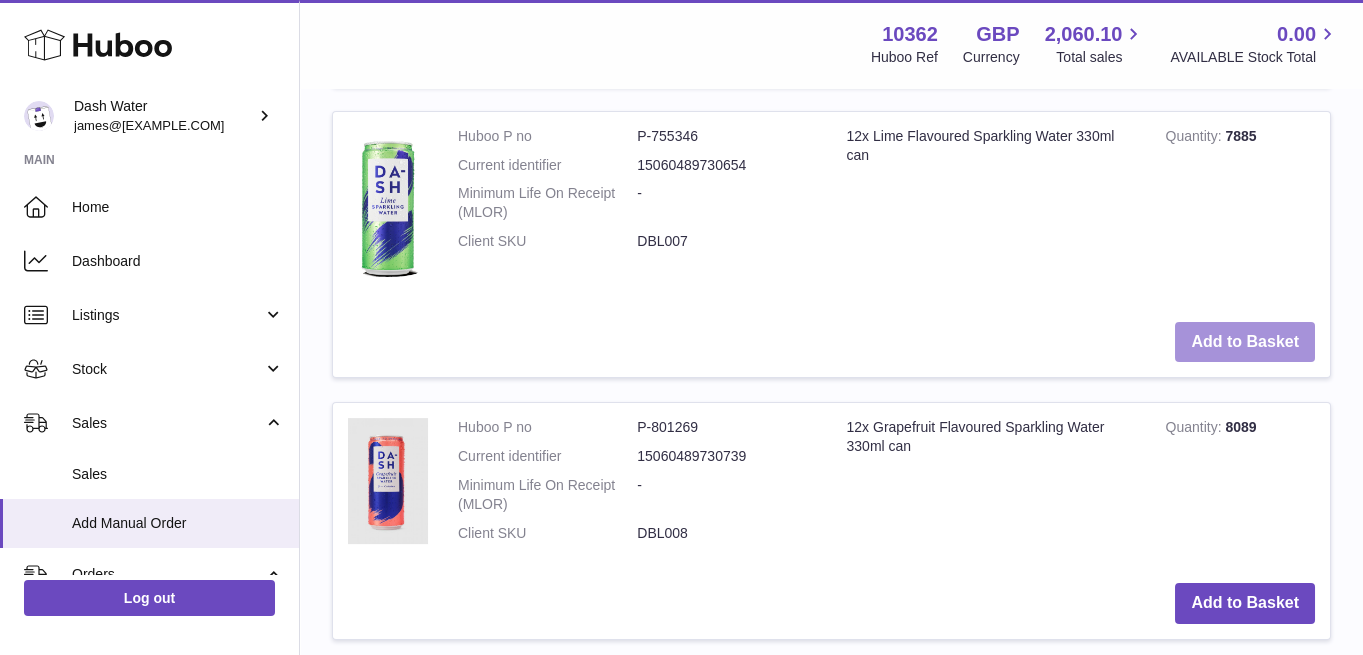 click on "Add to Basket" at bounding box center [1245, 342] 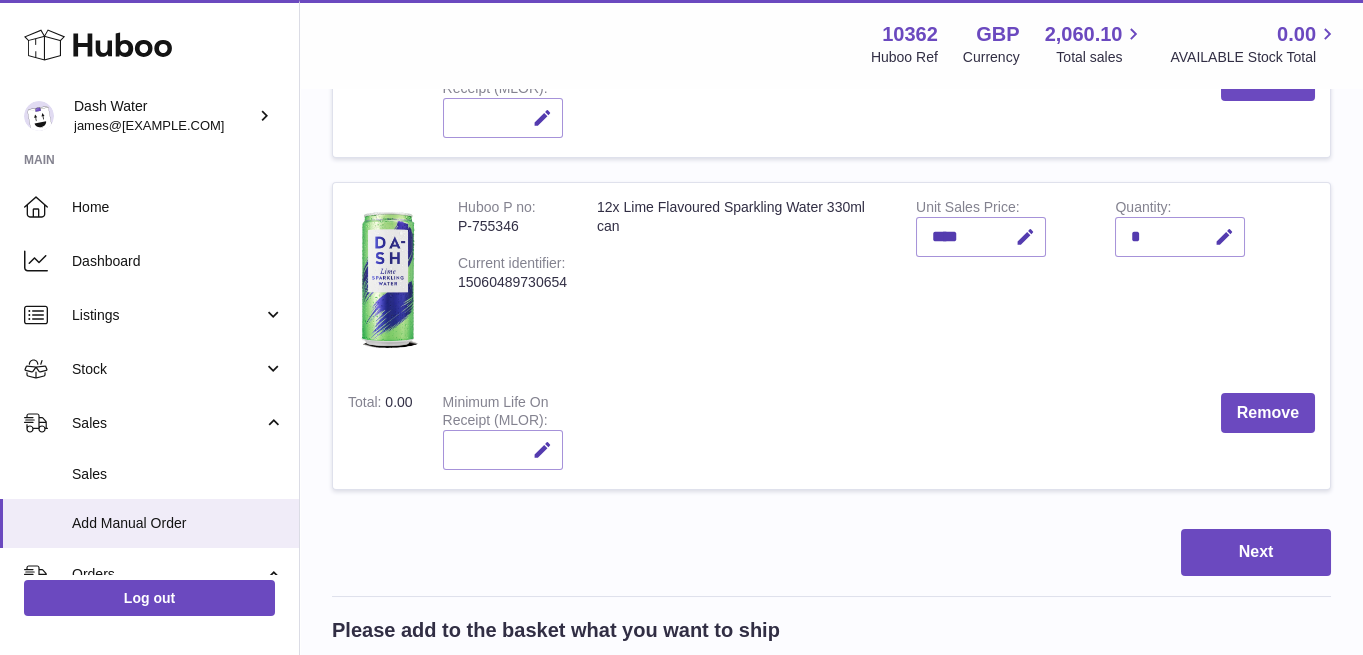 scroll, scrollTop: 638, scrollLeft: 0, axis: vertical 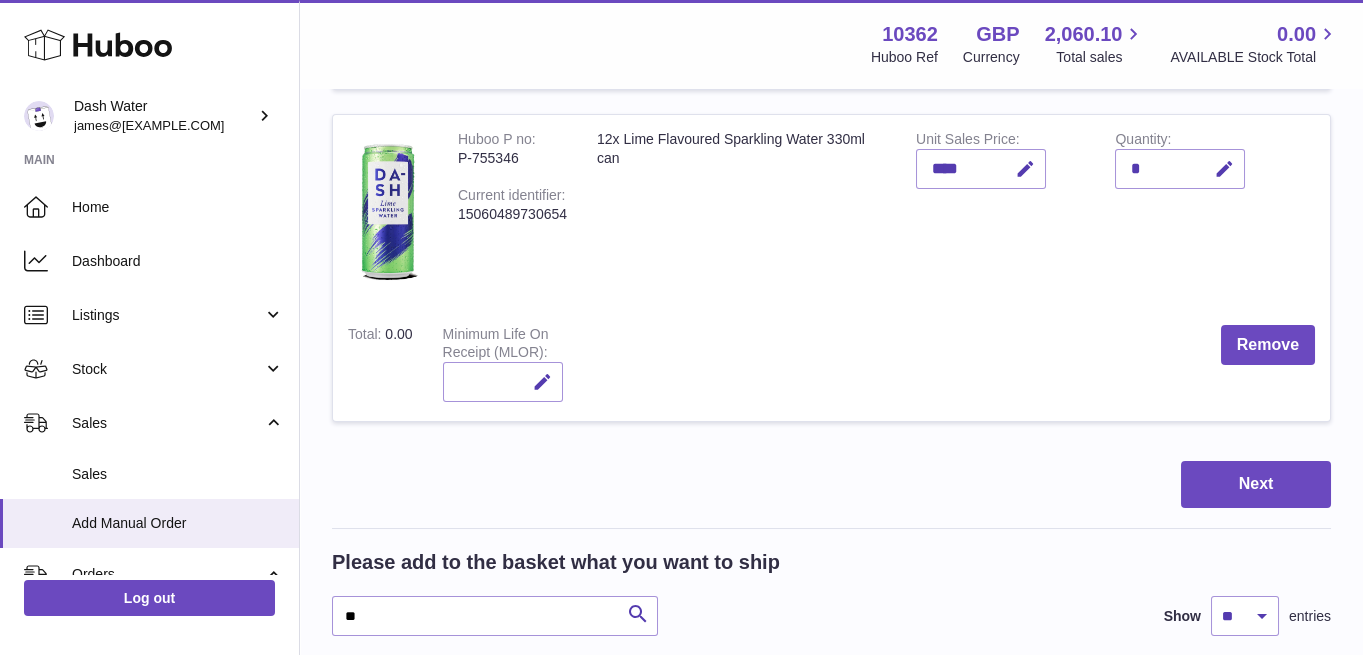 click on "Items in basket
Show
** ** ** ***
entries
Huboo no       Title       Unit Sales Price       AVAILABLE Total       Total       Minimum Life On Receipt (MLOR)
Action
Huboo P no   P-474565   Current identifier   15060489730043
12x Raspberry Flavoured Sparkling Water 330ml can
Unit Sales Price
****
Quantity
*
Total   0.00   Minimum Life On Receipt (MLOR)
Remove
Huboo P no   P-755346   Current identifier   15060489730654
12x Lime Flavoured Sparkling Water 330ml can
Unit Sales Price
****
Quantity
*     Total   0.00" at bounding box center [831, 1549] 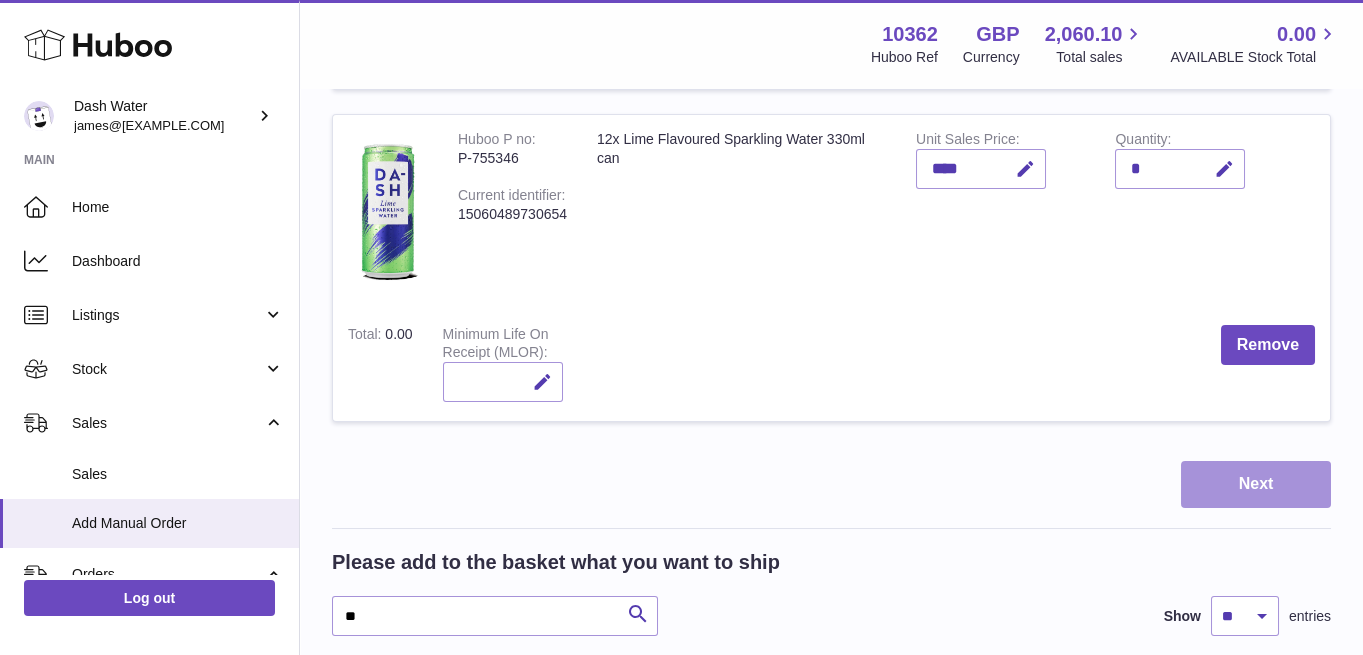 click on "Next" at bounding box center (1256, 484) 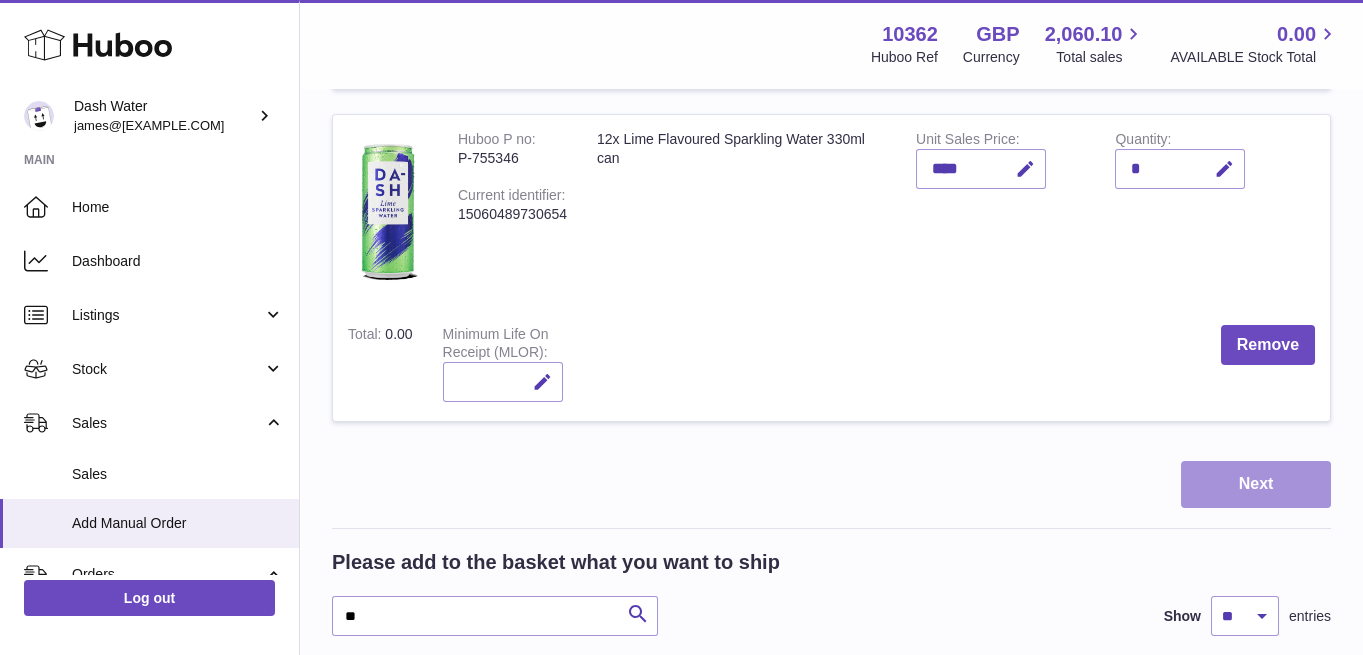 scroll, scrollTop: 0, scrollLeft: 0, axis: both 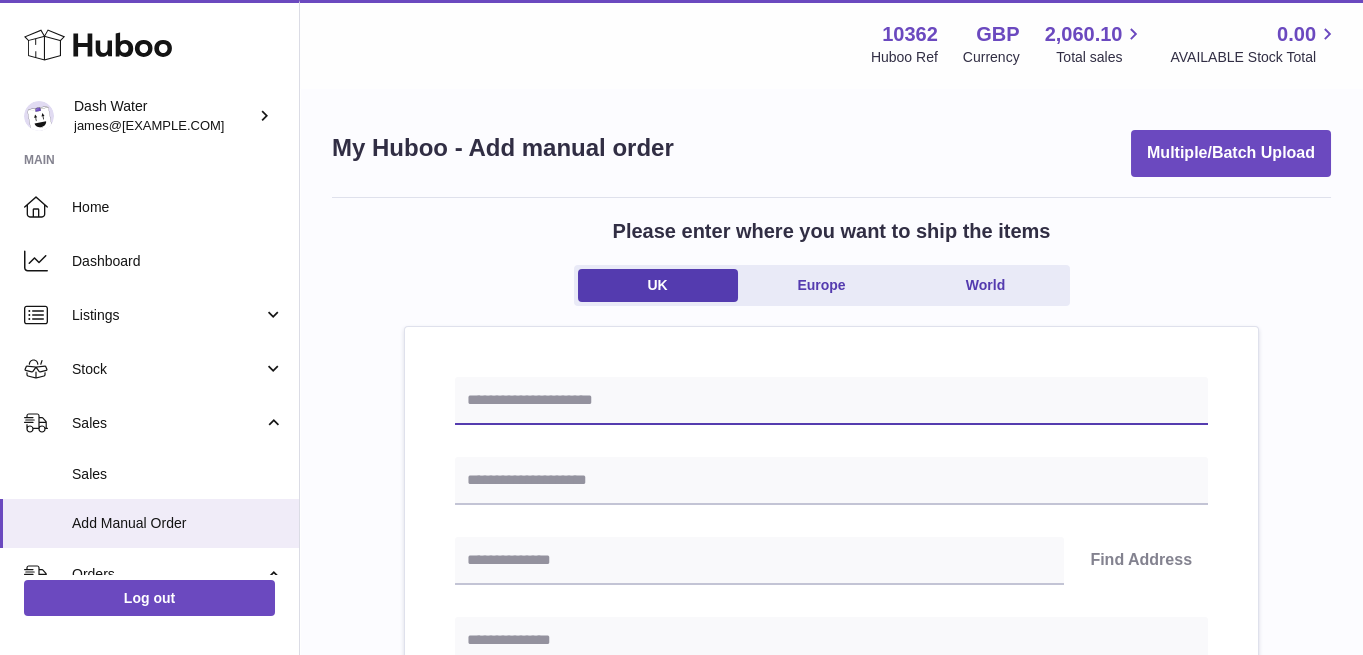 click at bounding box center (831, 401) 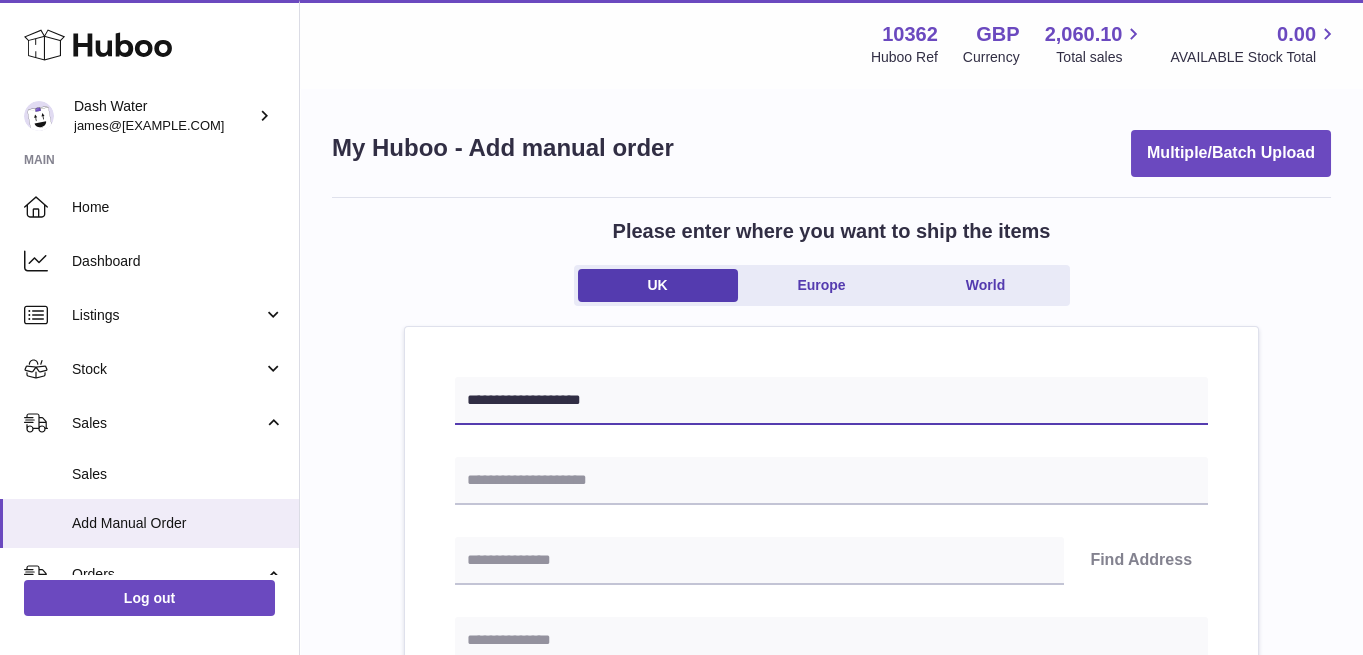 type on "**********" 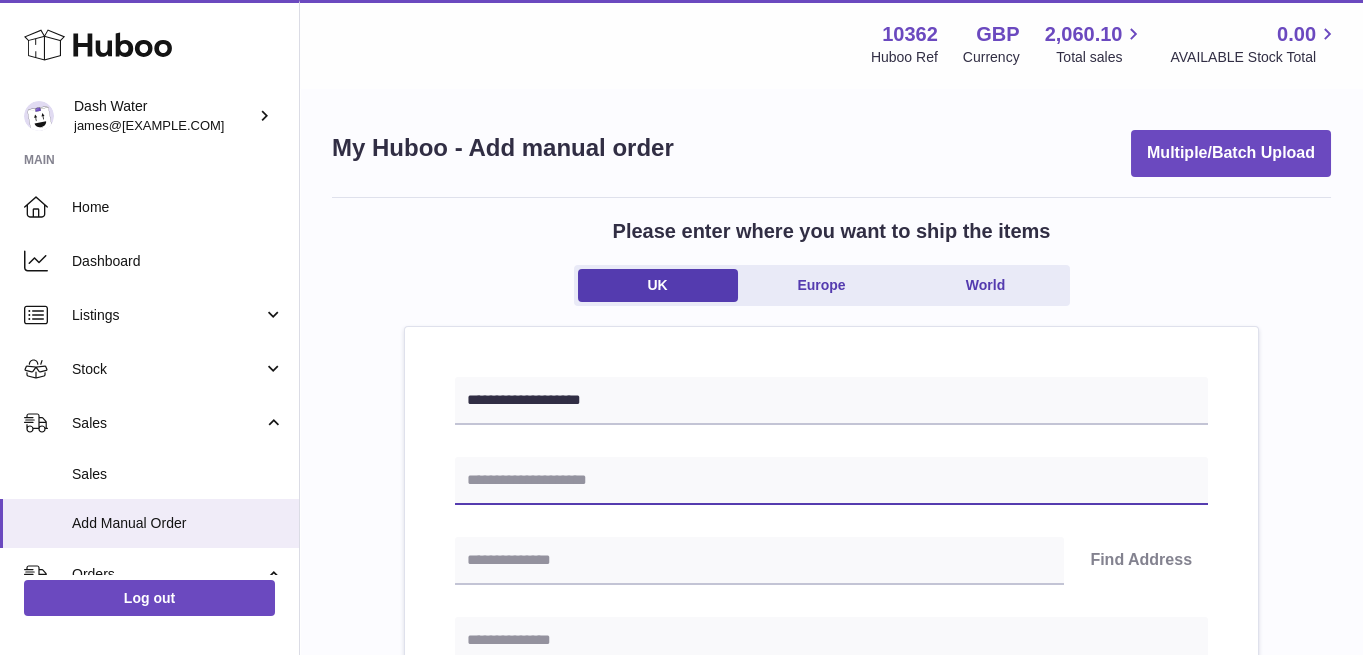 click at bounding box center [831, 481] 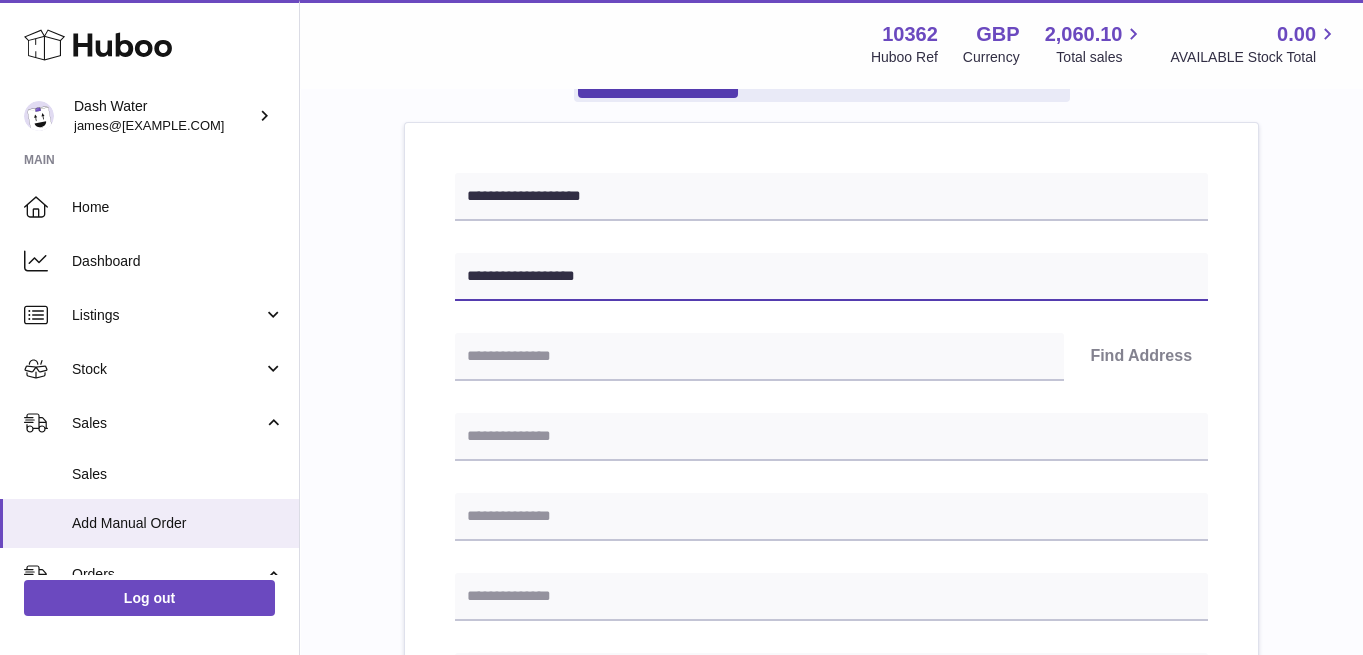 scroll, scrollTop: 222, scrollLeft: 0, axis: vertical 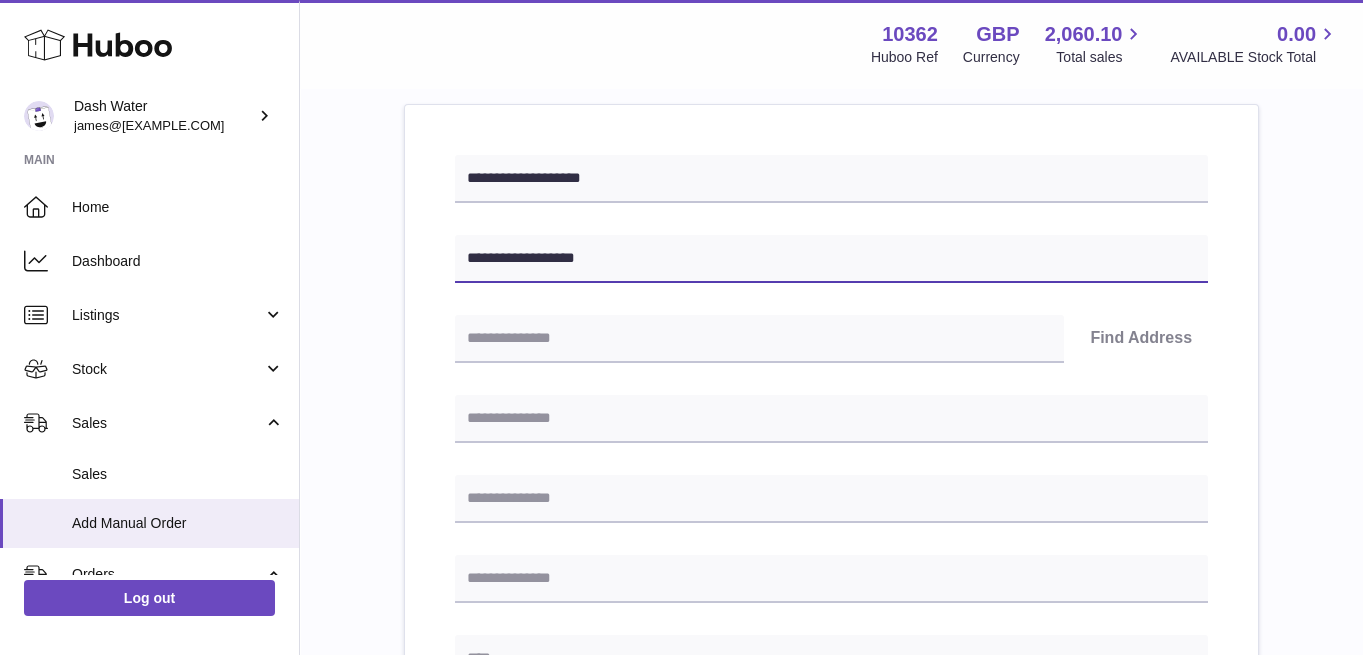 type on "**********" 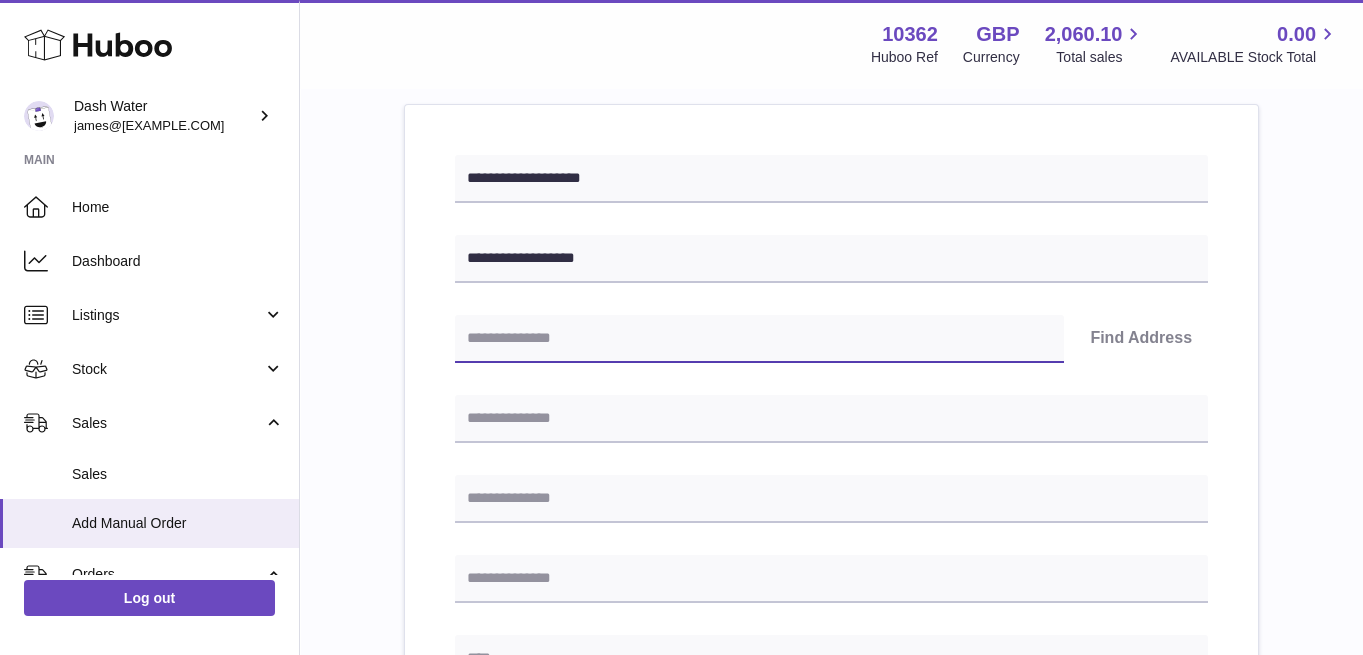 click at bounding box center [759, 339] 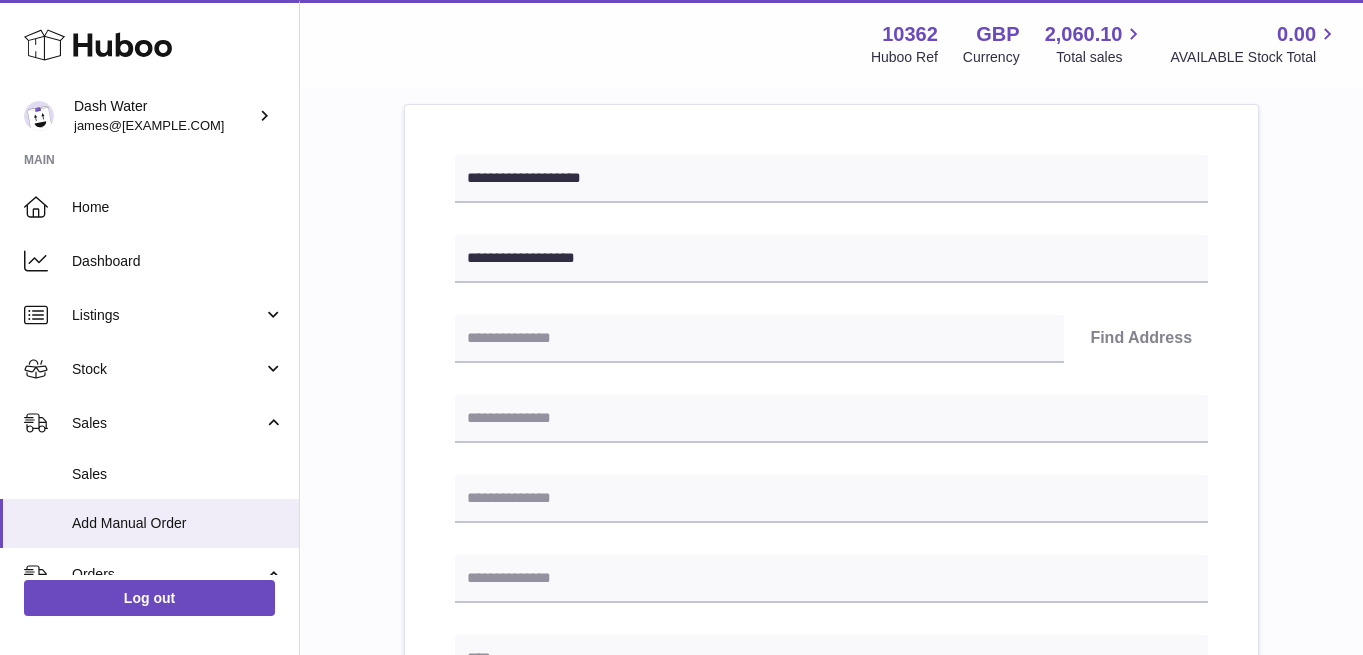 click on "**********" at bounding box center (831, 700) 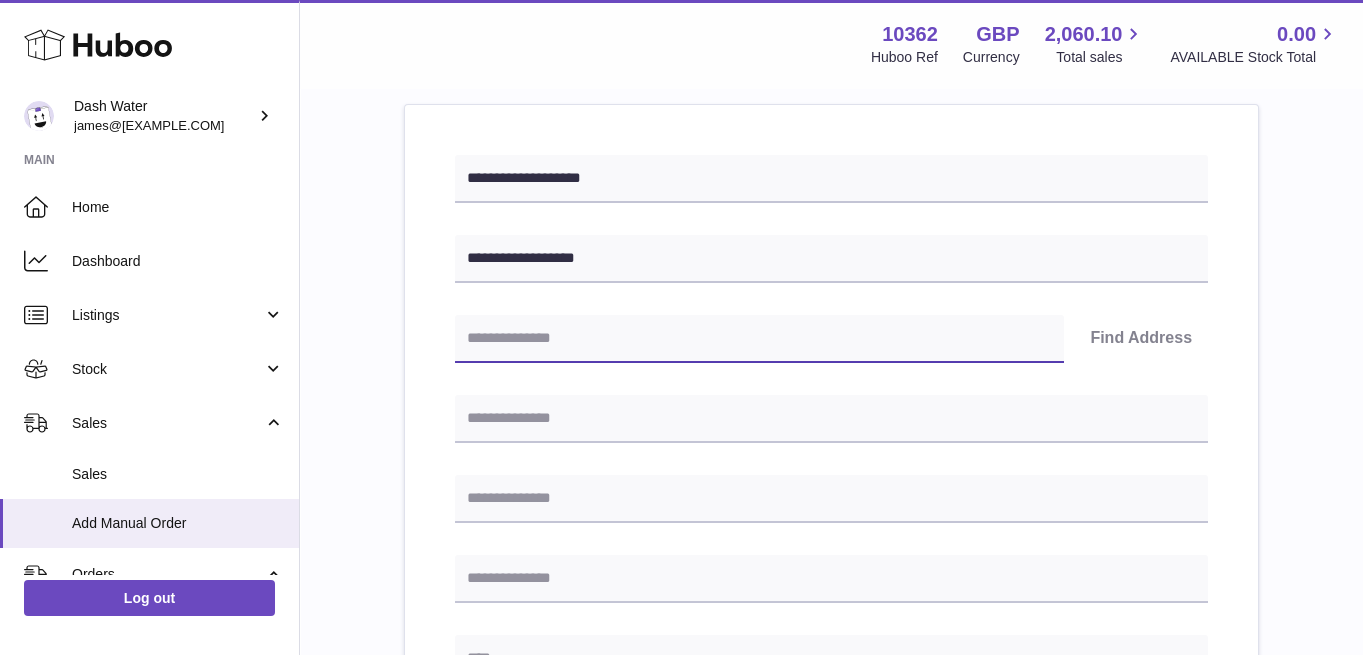 click at bounding box center (759, 339) 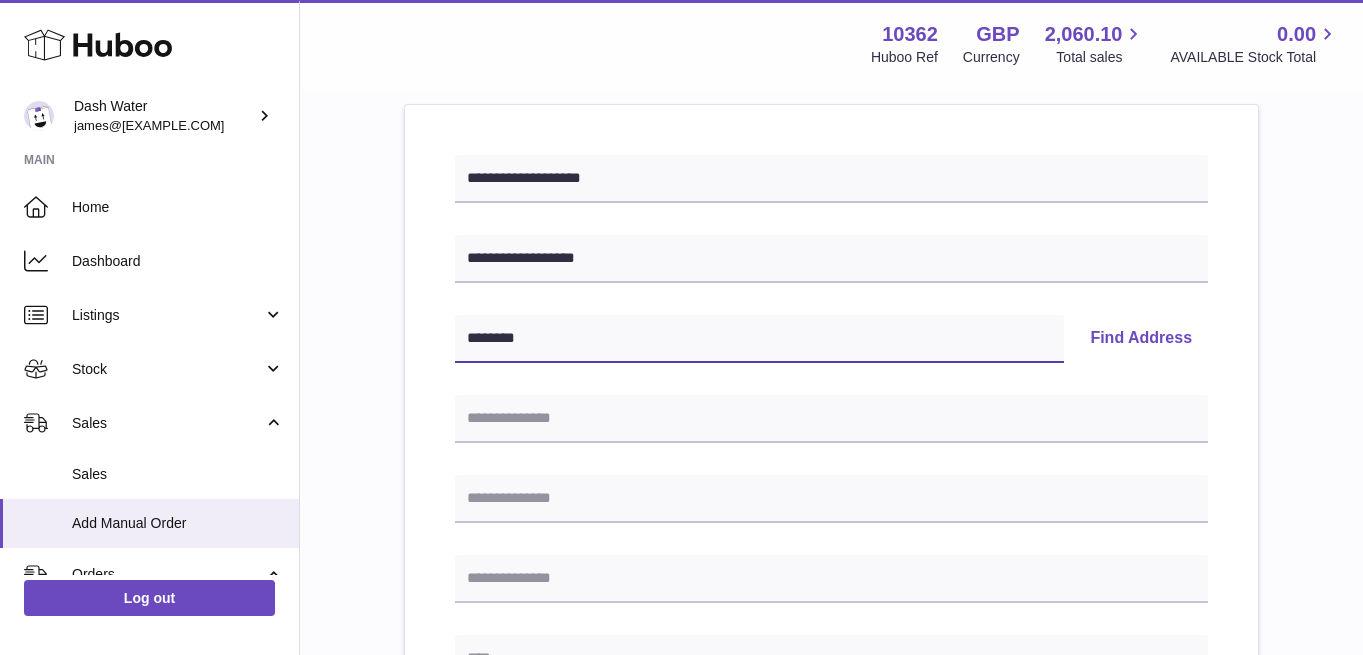 type on "********" 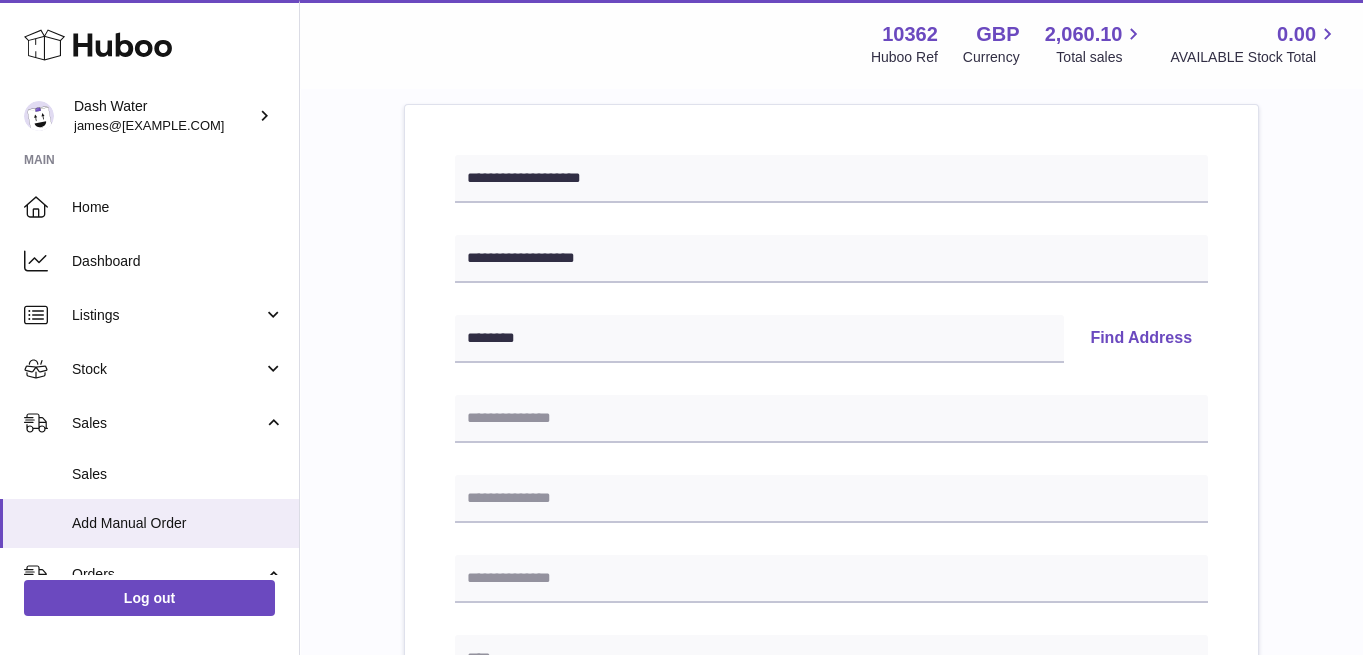 click on "Find Address" at bounding box center (1141, 339) 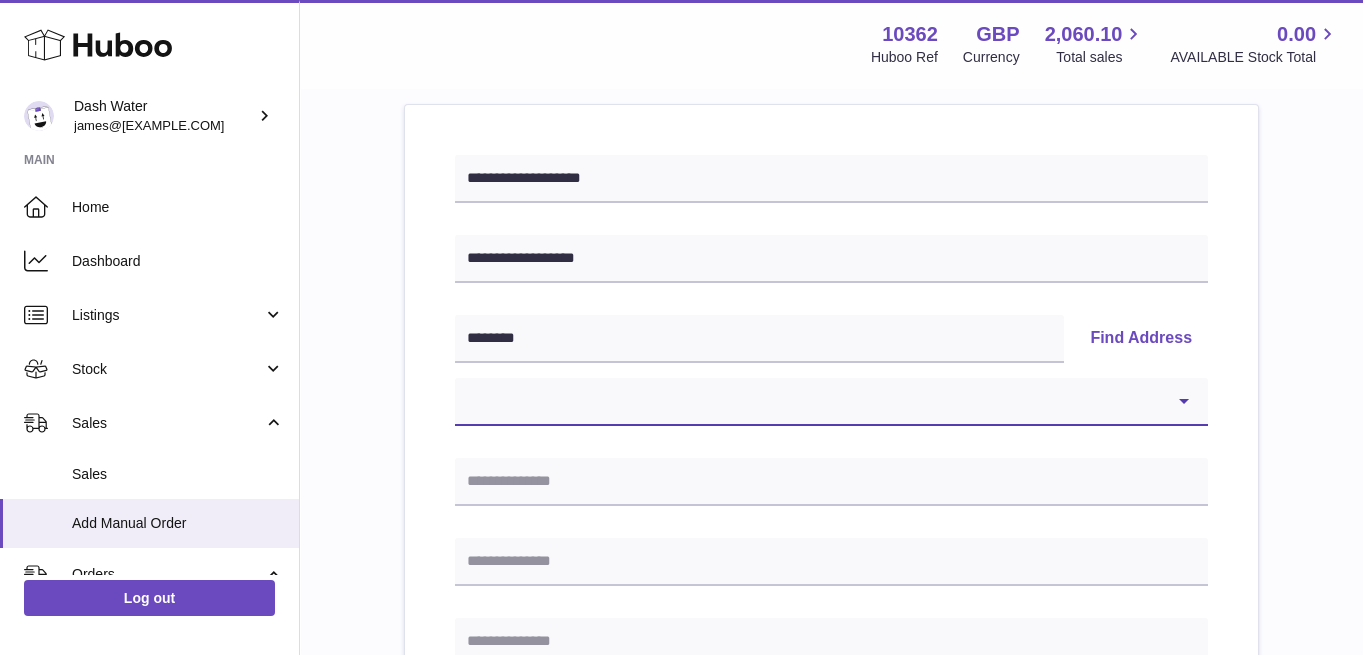 click on "**********" at bounding box center [831, 402] 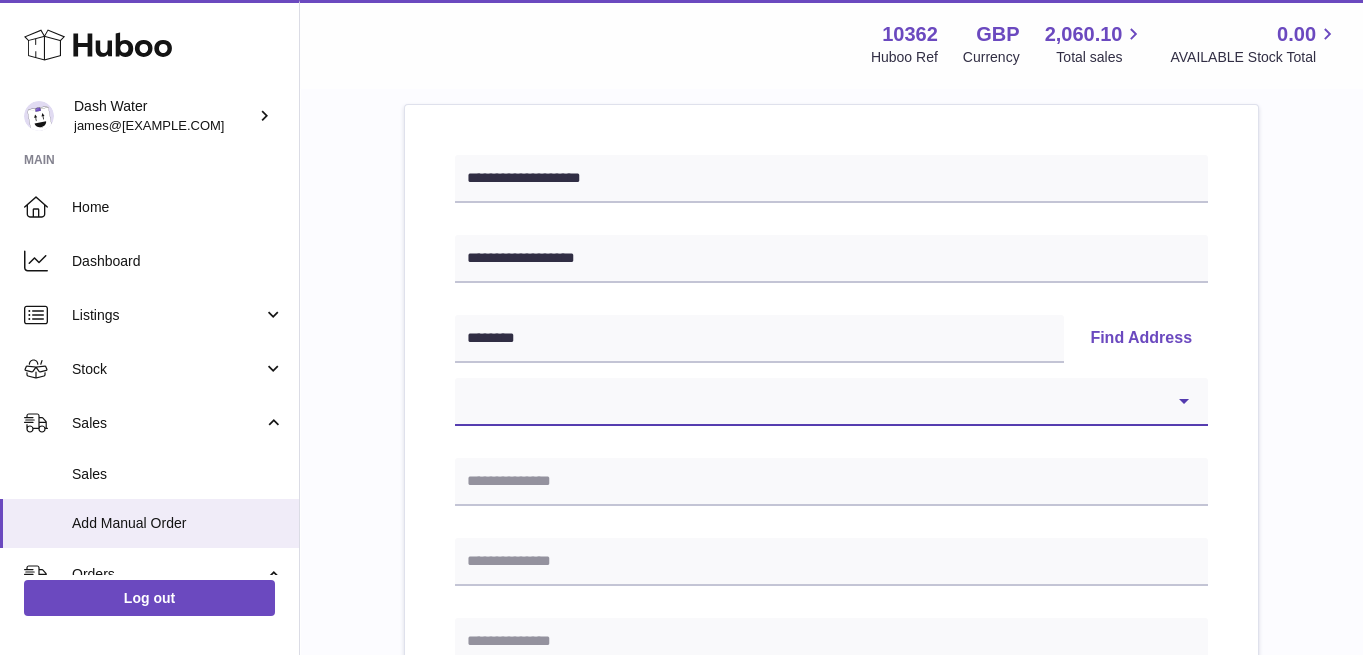 select on "**" 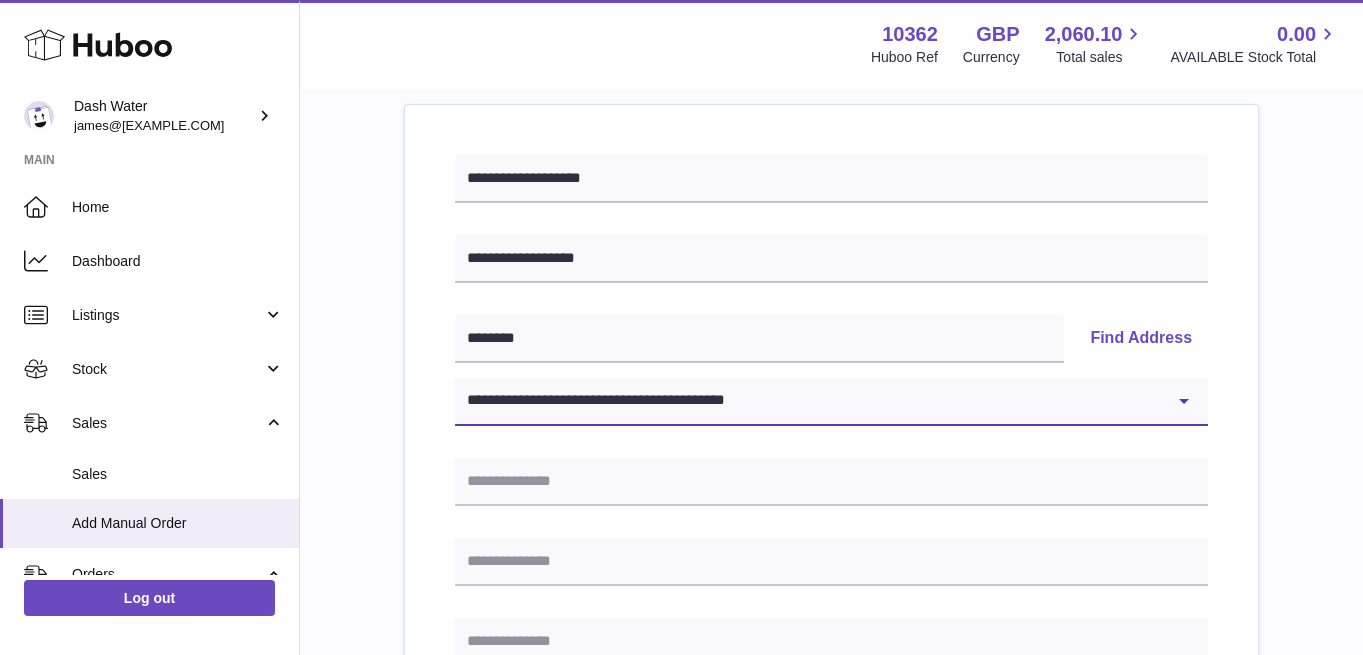 click on "**********" at bounding box center (831, 402) 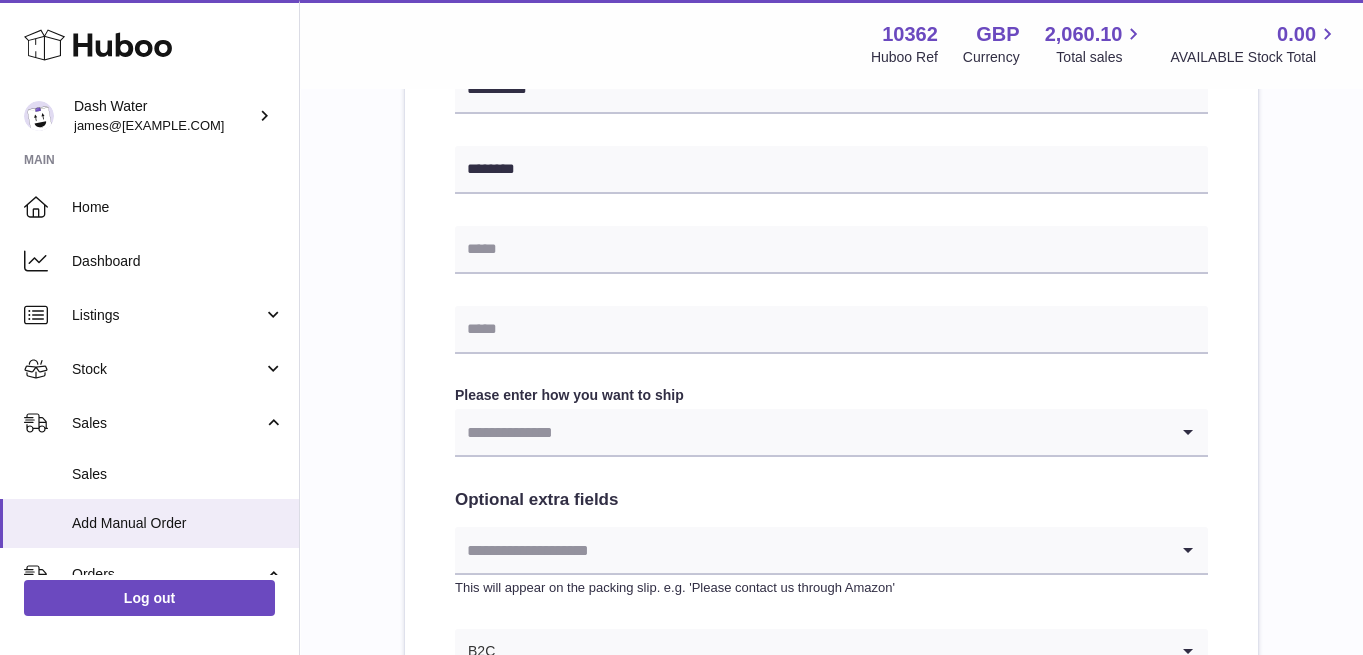 scroll, scrollTop: 888, scrollLeft: 0, axis: vertical 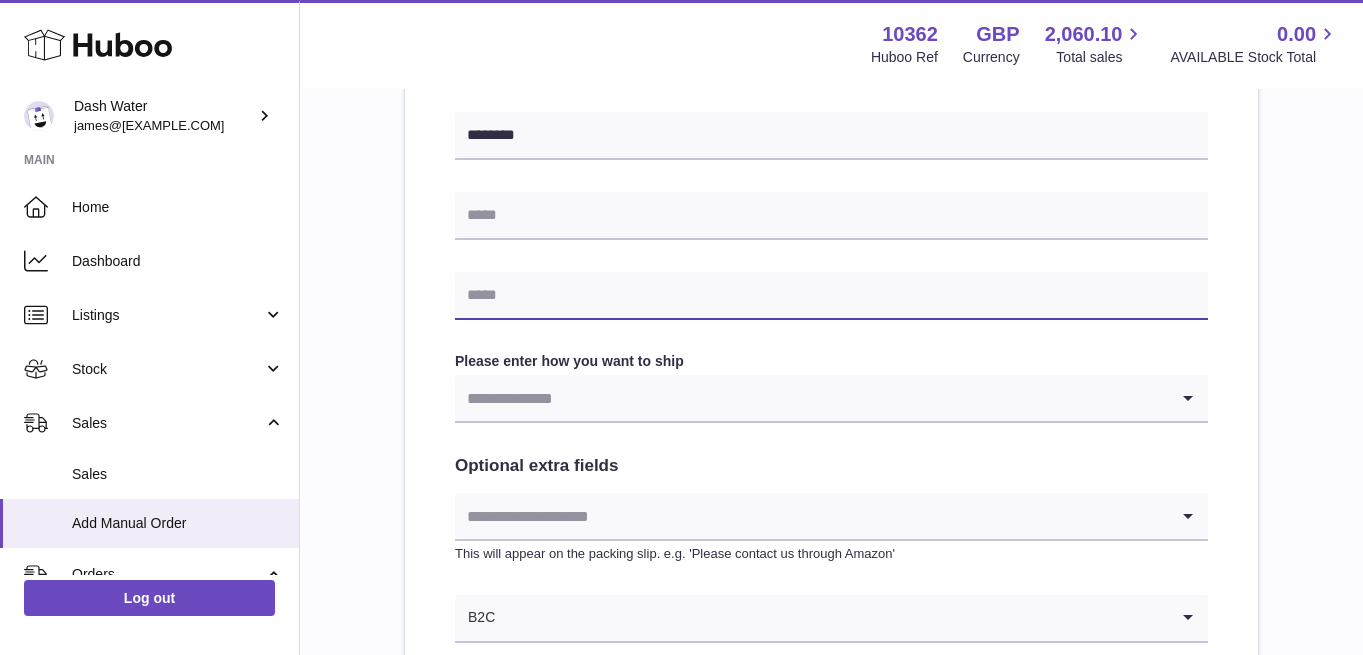 drag, startPoint x: 568, startPoint y: 298, endPoint x: 585, endPoint y: 309, distance: 20.248457 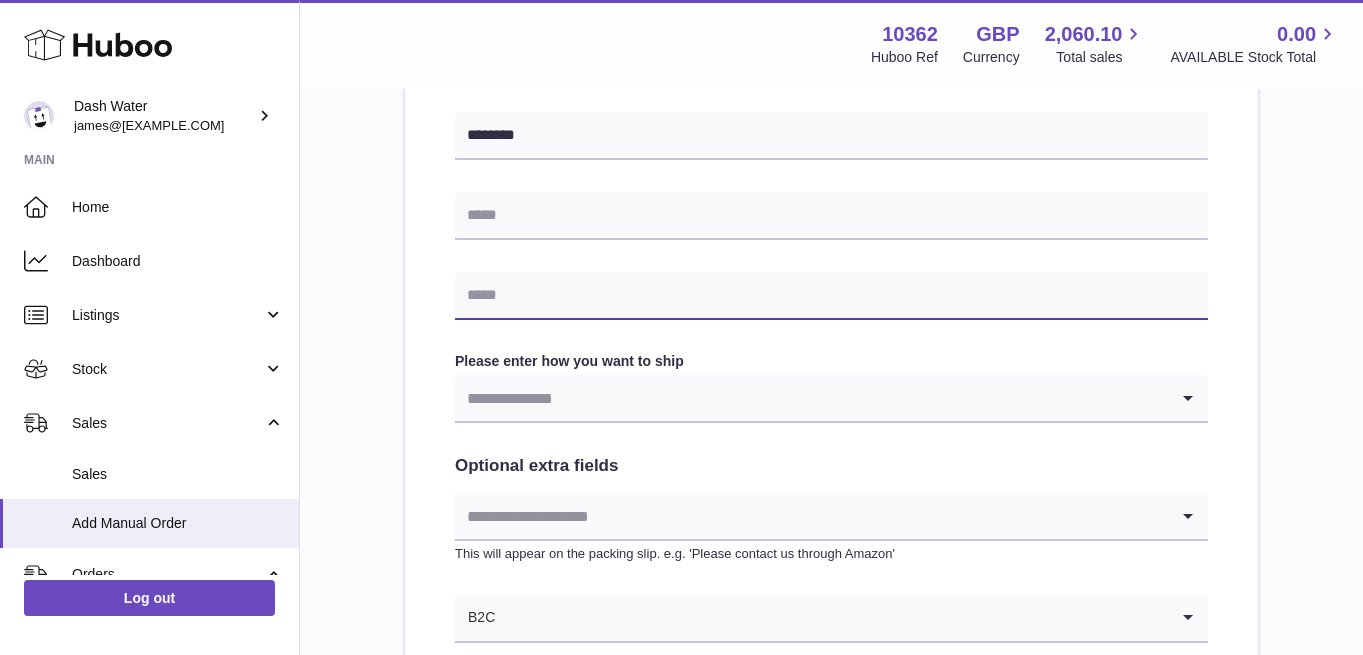 click at bounding box center (831, 296) 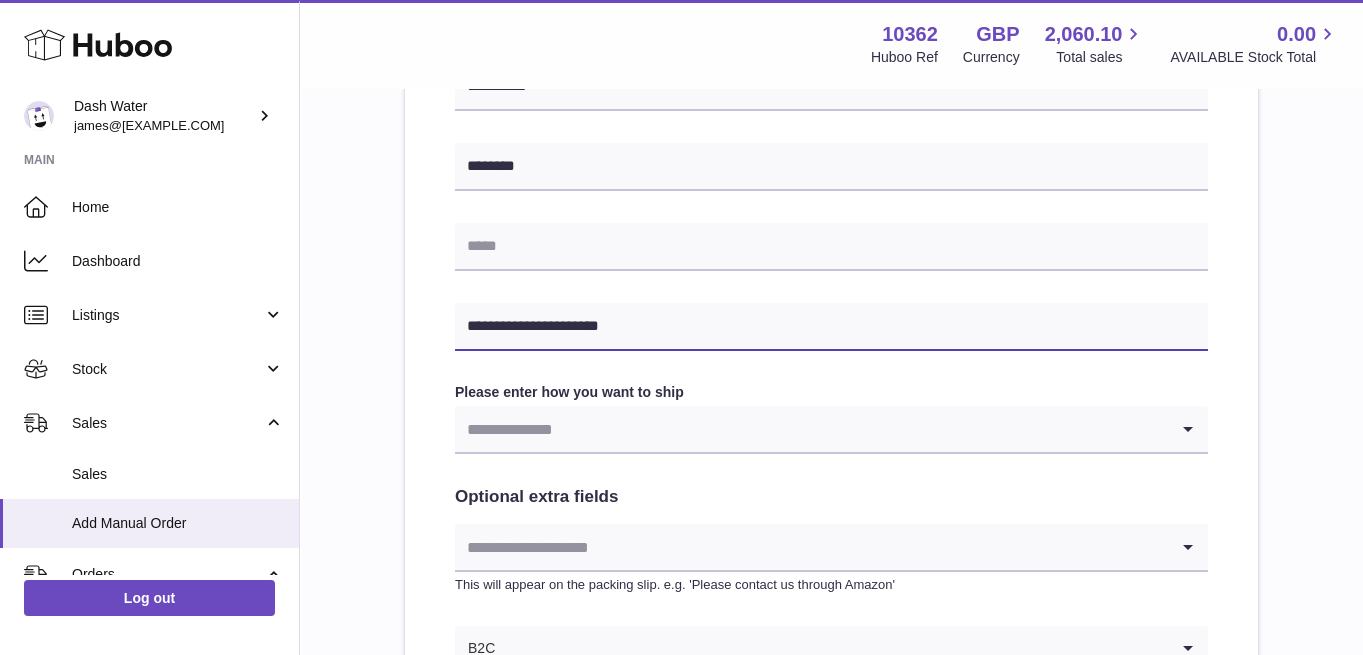 scroll, scrollTop: 888, scrollLeft: 0, axis: vertical 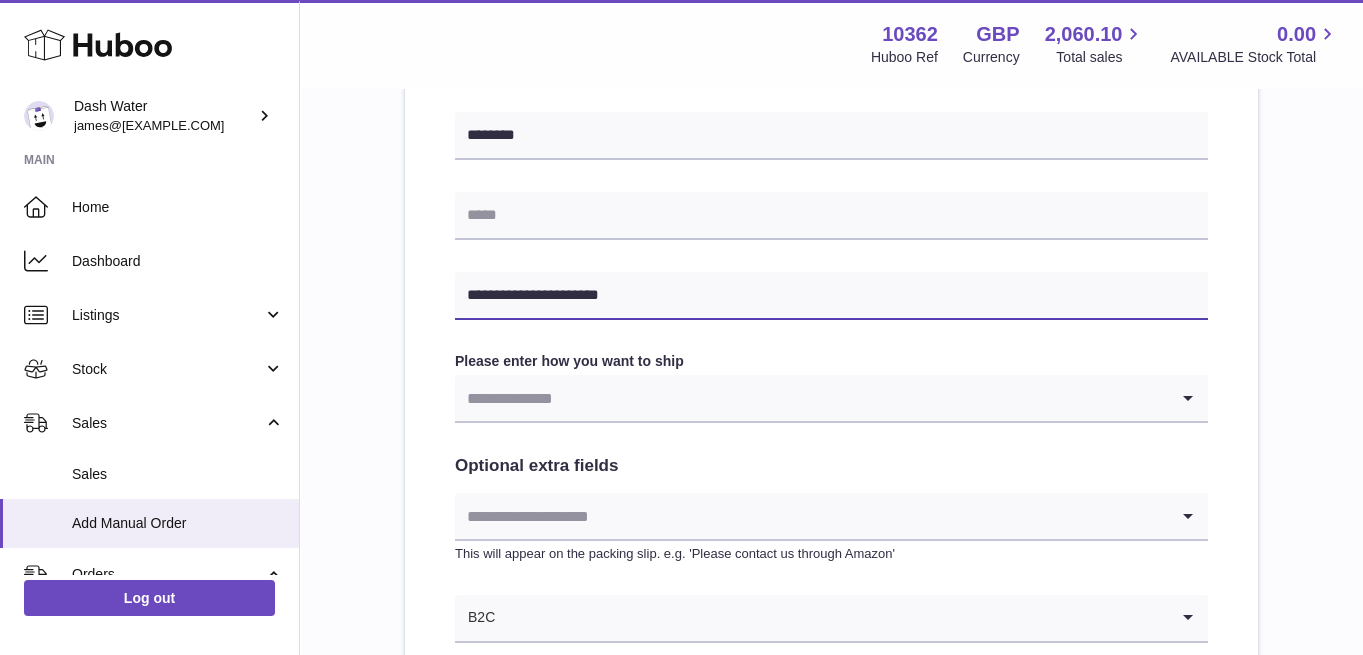 type on "**********" 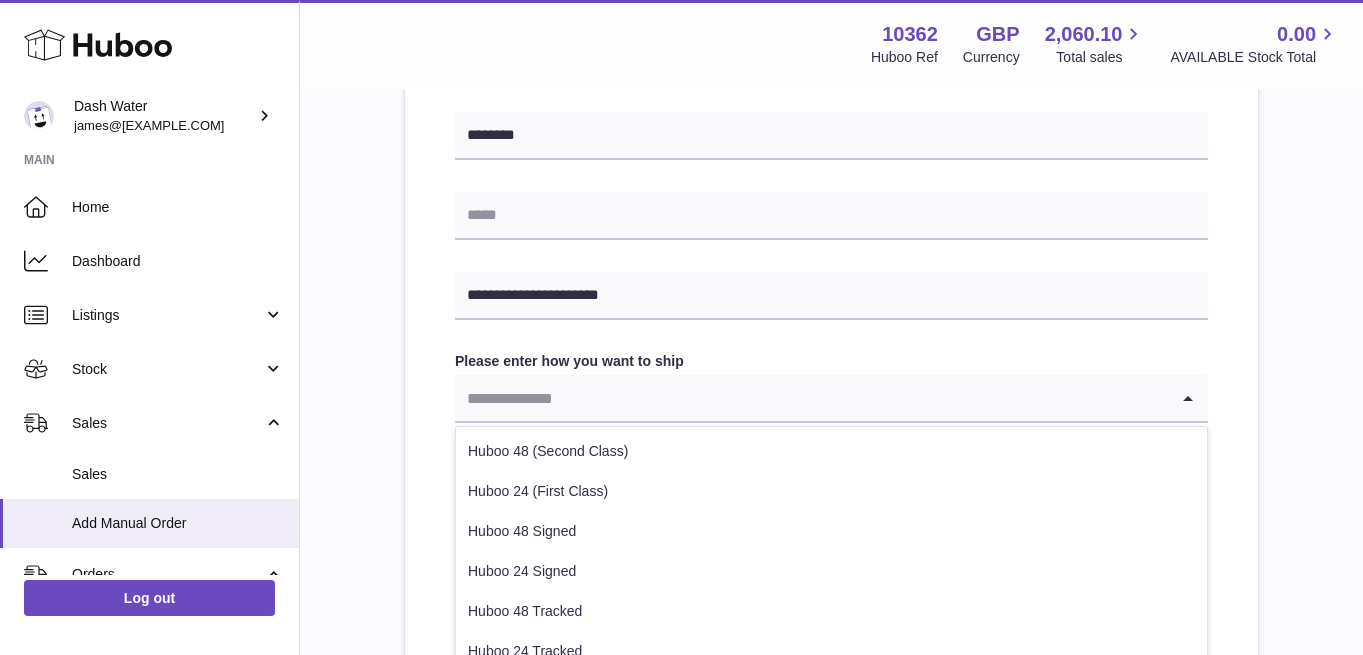click at bounding box center [811, 398] 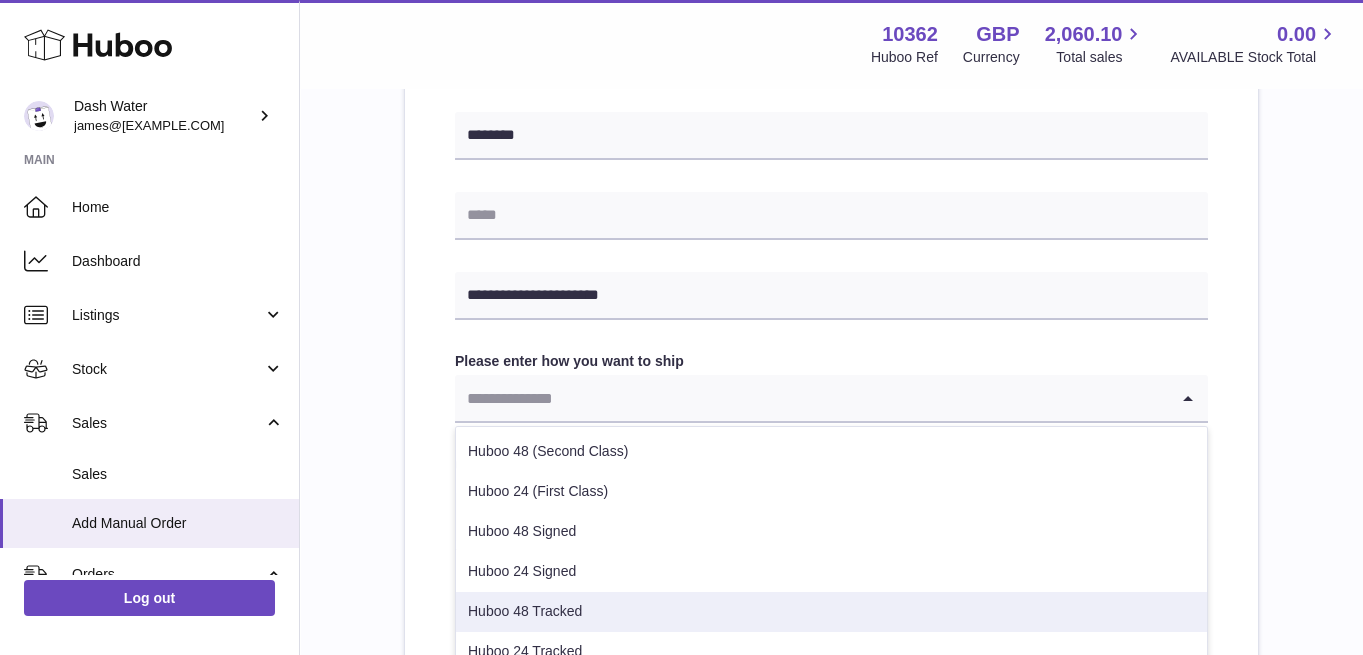 scroll, scrollTop: 111, scrollLeft: 0, axis: vertical 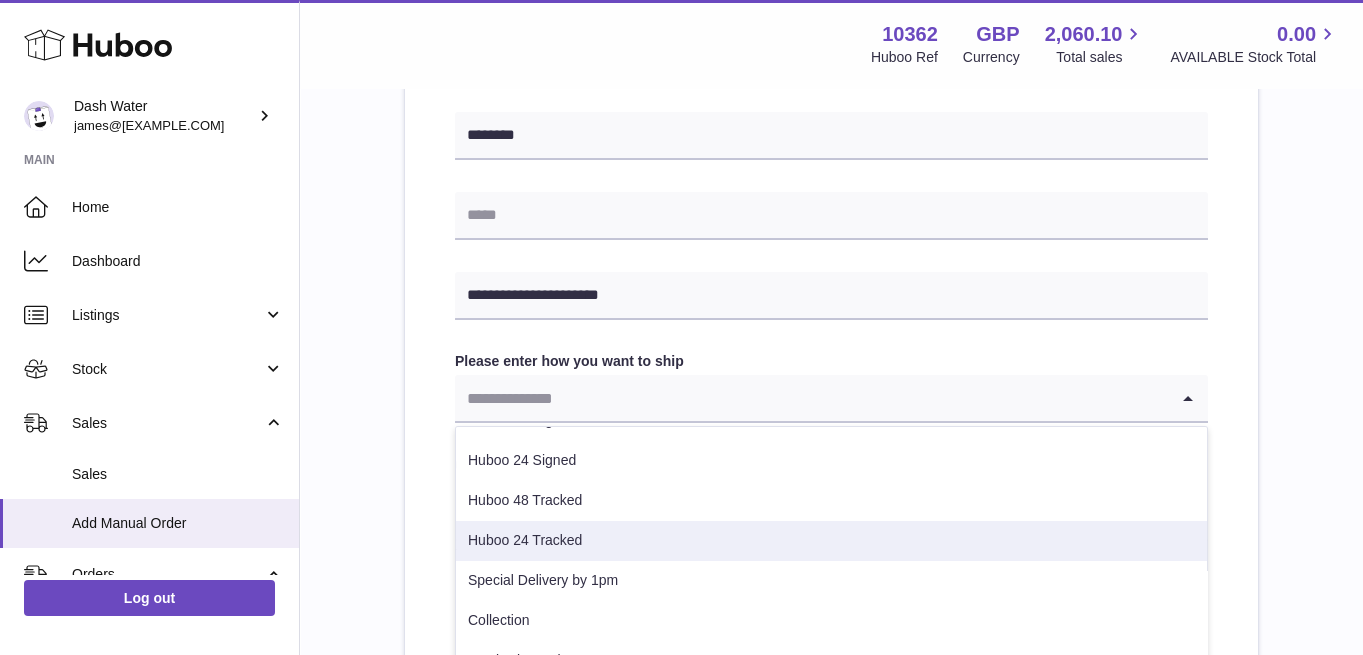 click on "Huboo 24 Tracked" at bounding box center [831, 541] 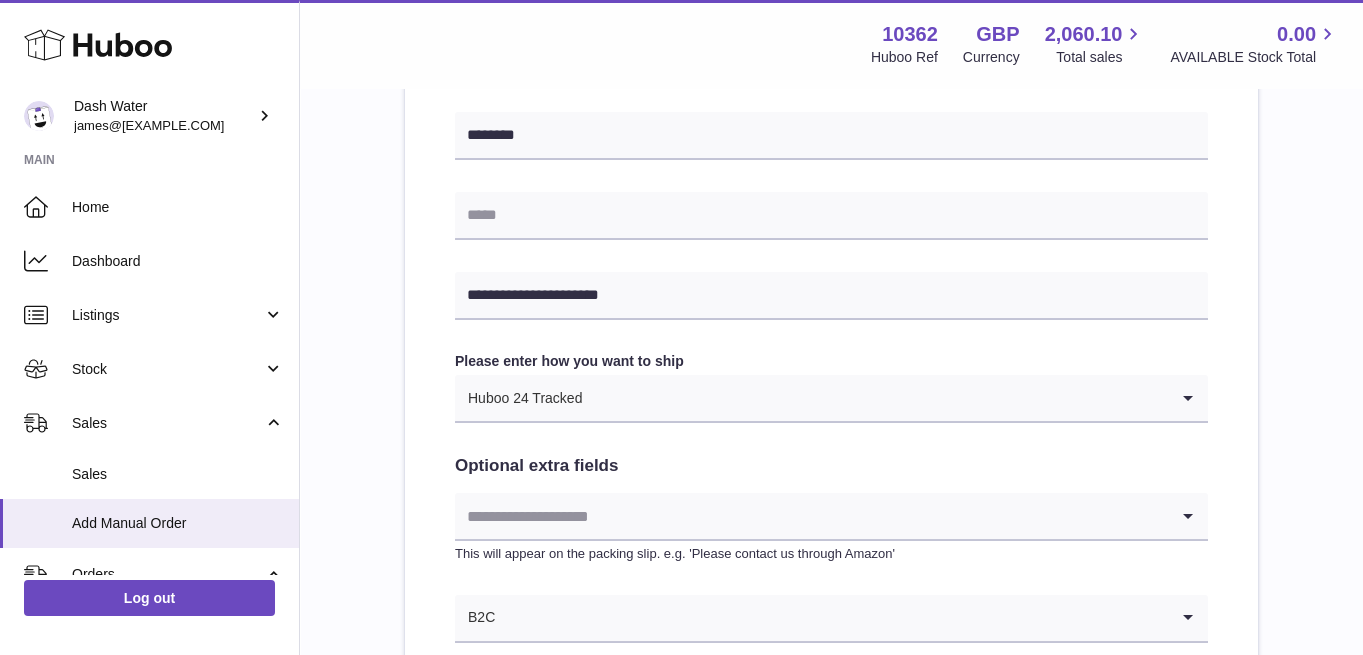 scroll, scrollTop: 1000, scrollLeft: 0, axis: vertical 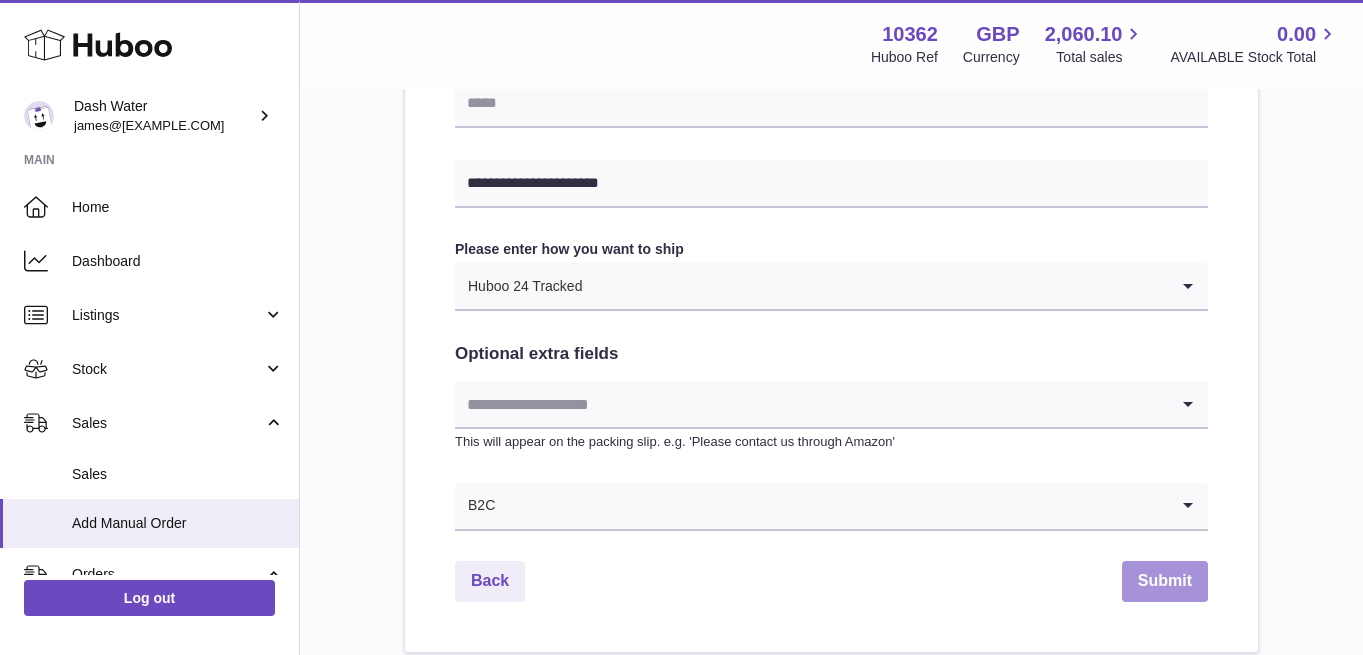 click on "Submit" at bounding box center [1165, 581] 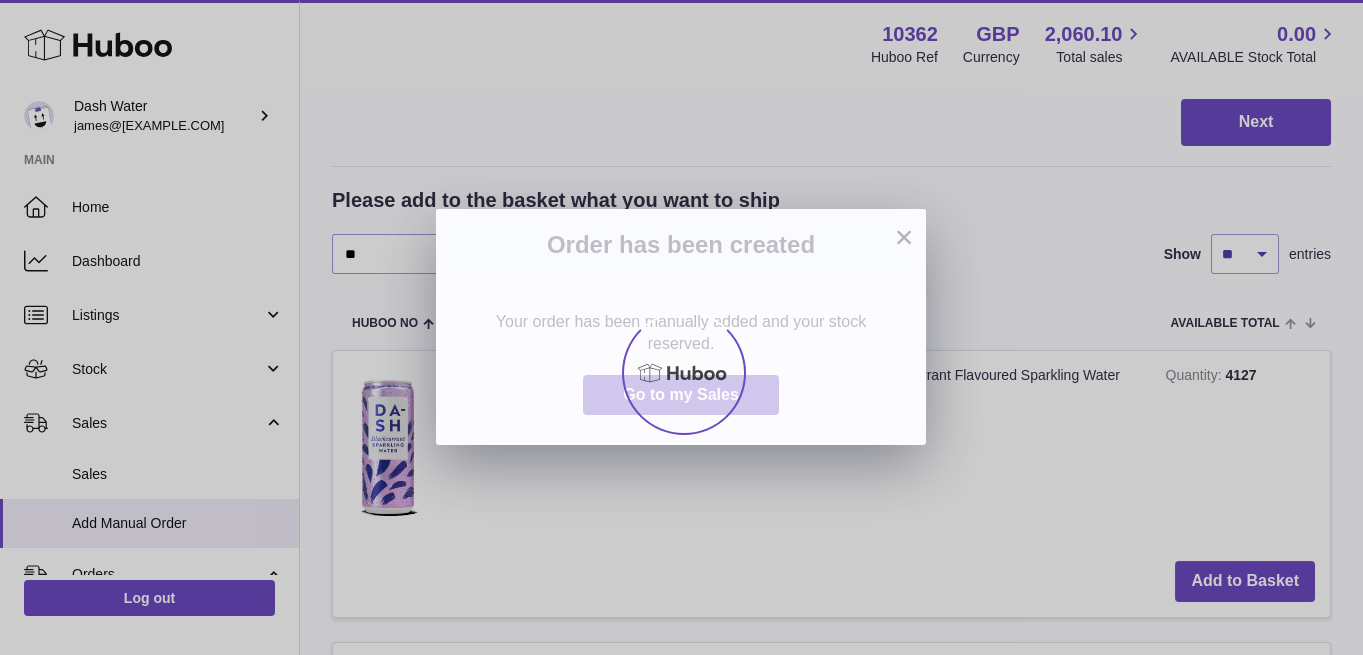 scroll, scrollTop: 0, scrollLeft: 0, axis: both 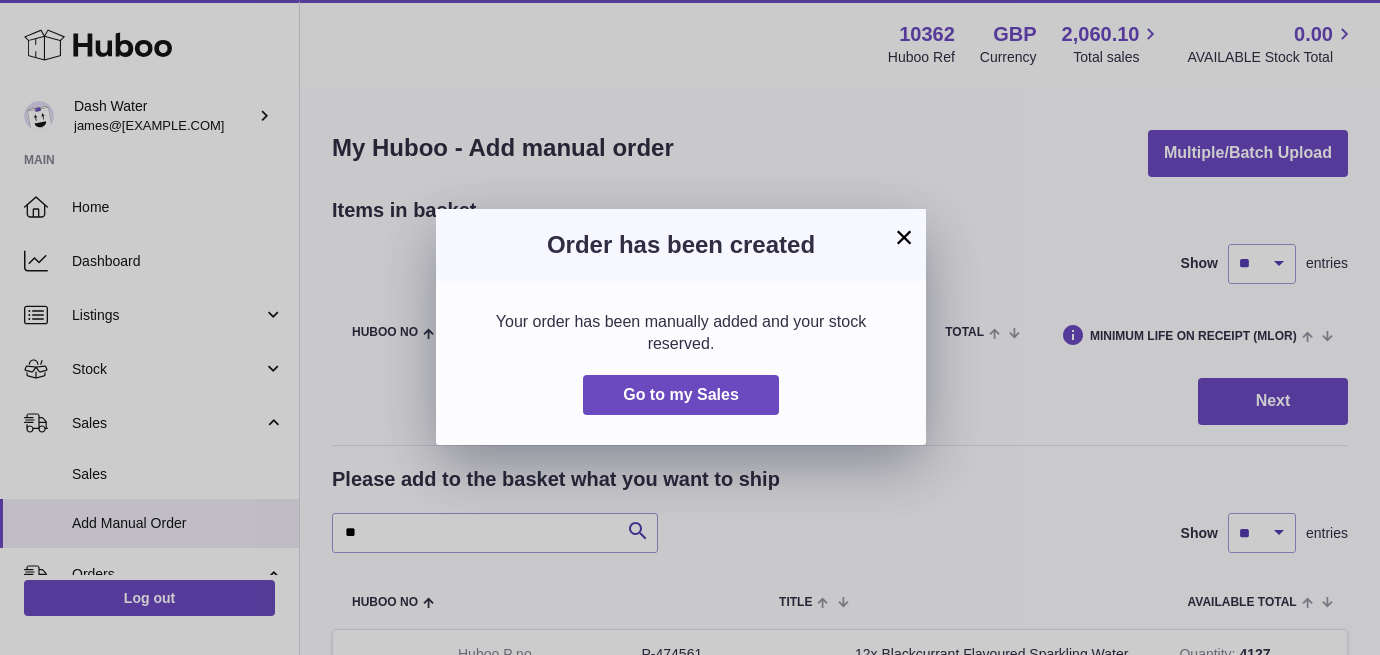 click on "×" at bounding box center (904, 237) 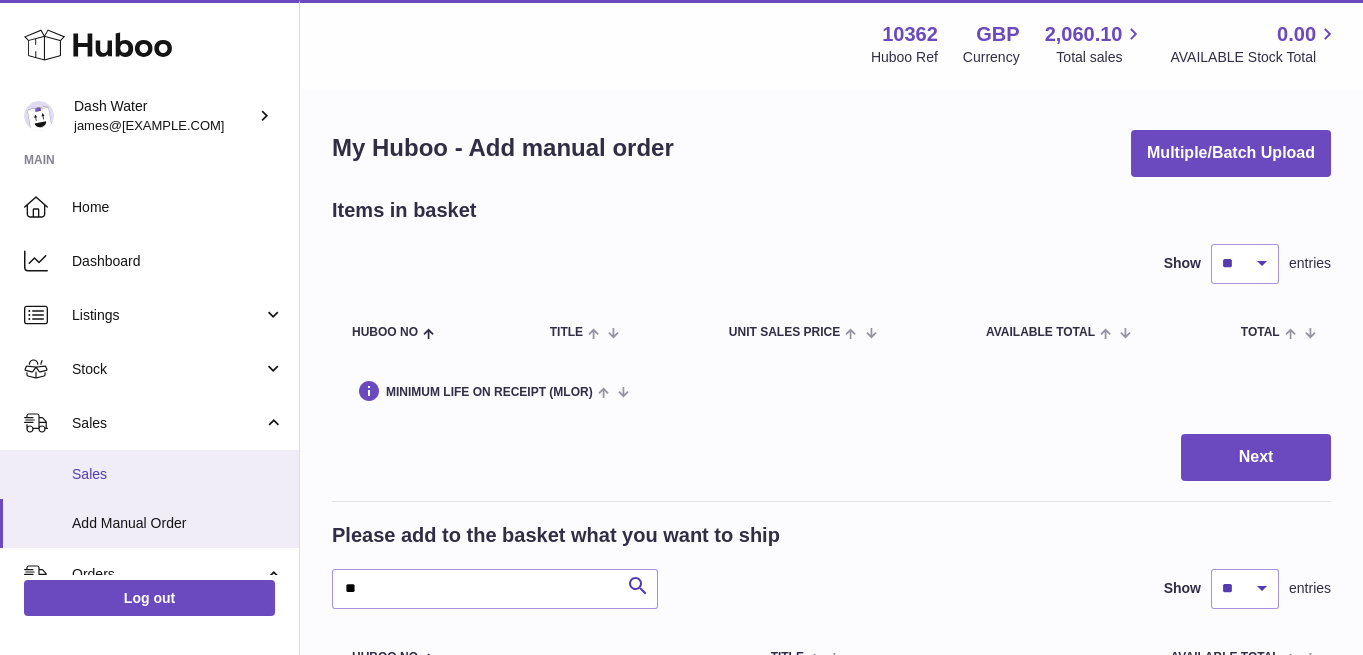 click on "Sales" at bounding box center (149, 474) 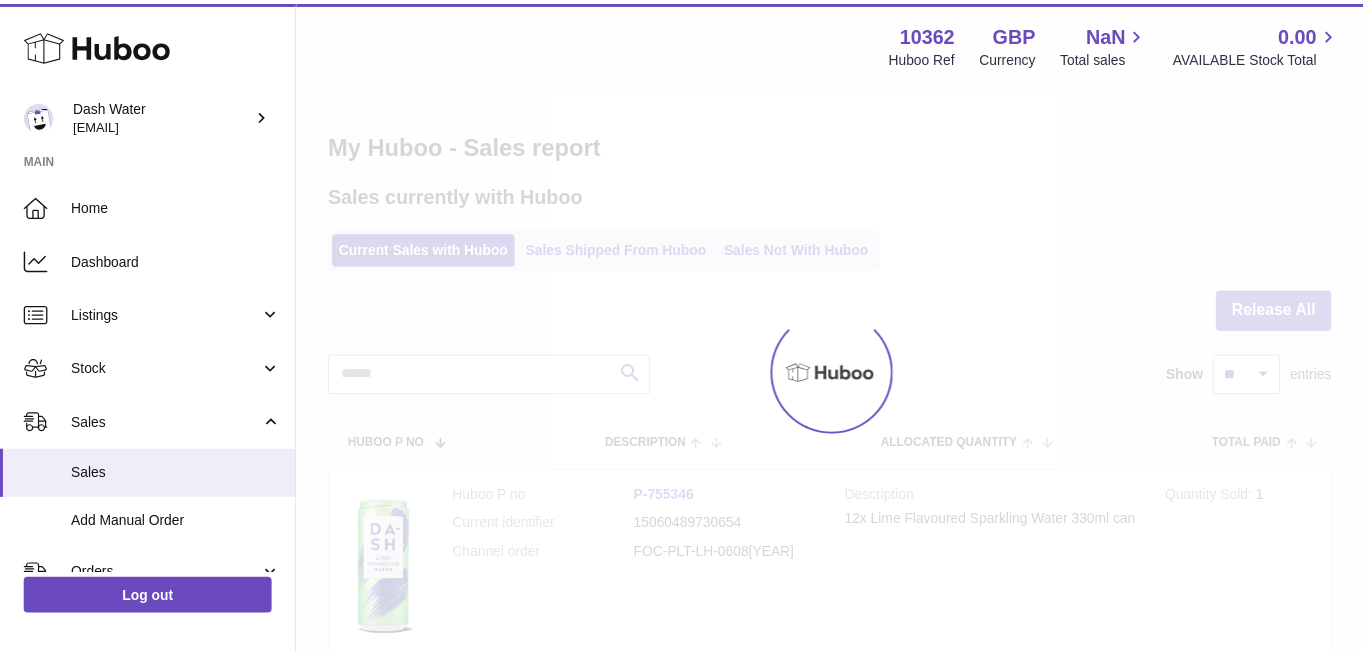scroll, scrollTop: 0, scrollLeft: 0, axis: both 